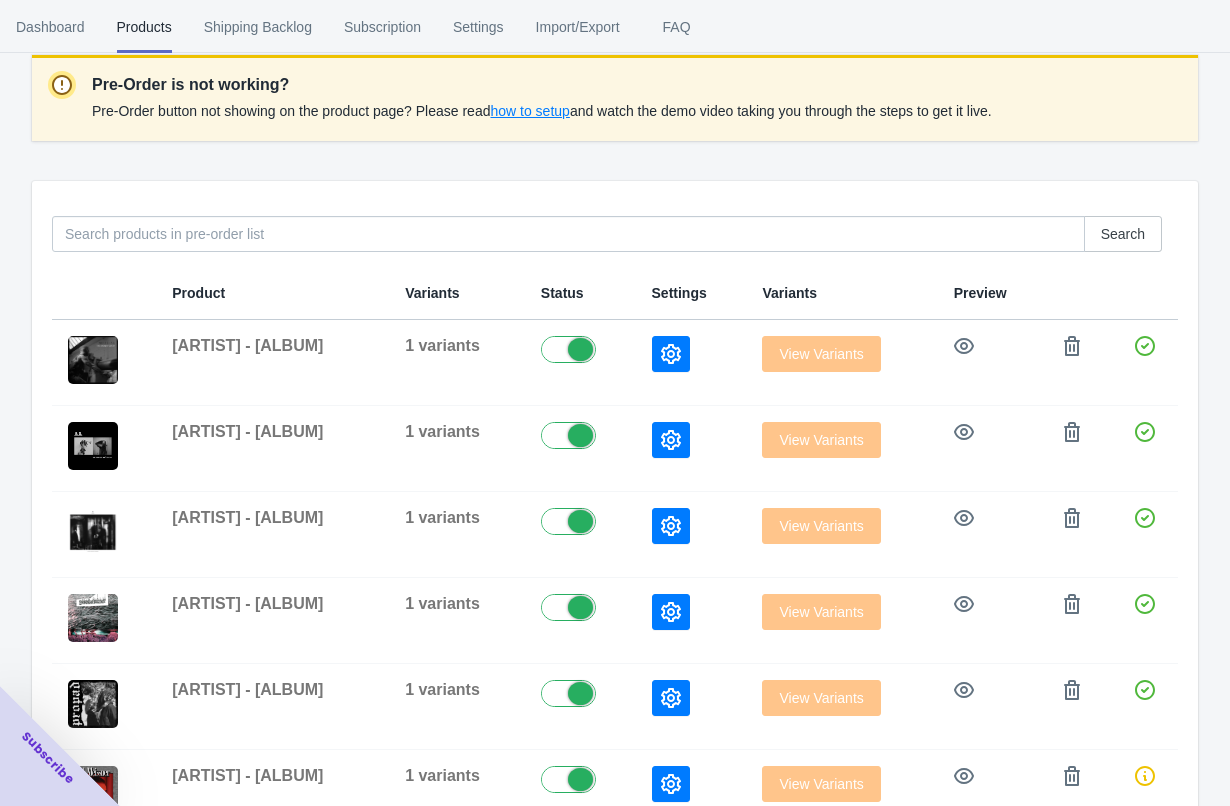 scroll, scrollTop: 0, scrollLeft: 0, axis: both 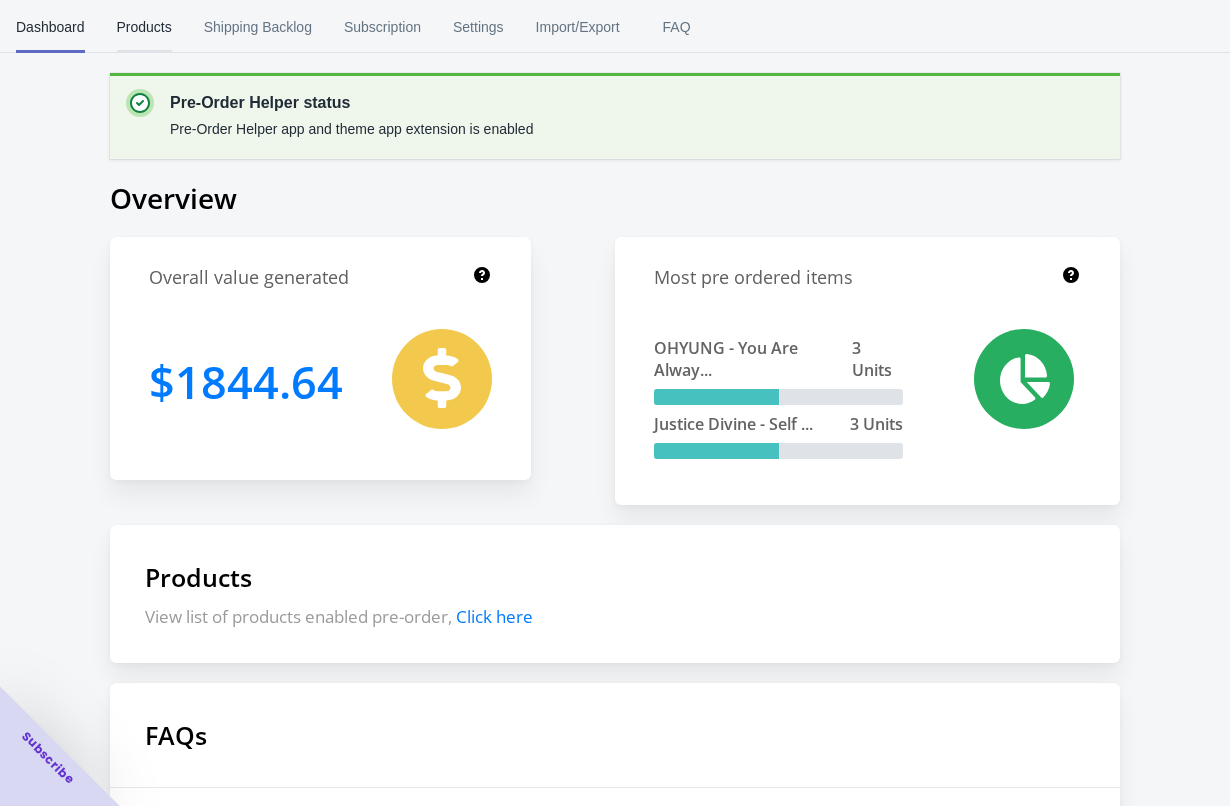 click on "Products" at bounding box center [144, 27] 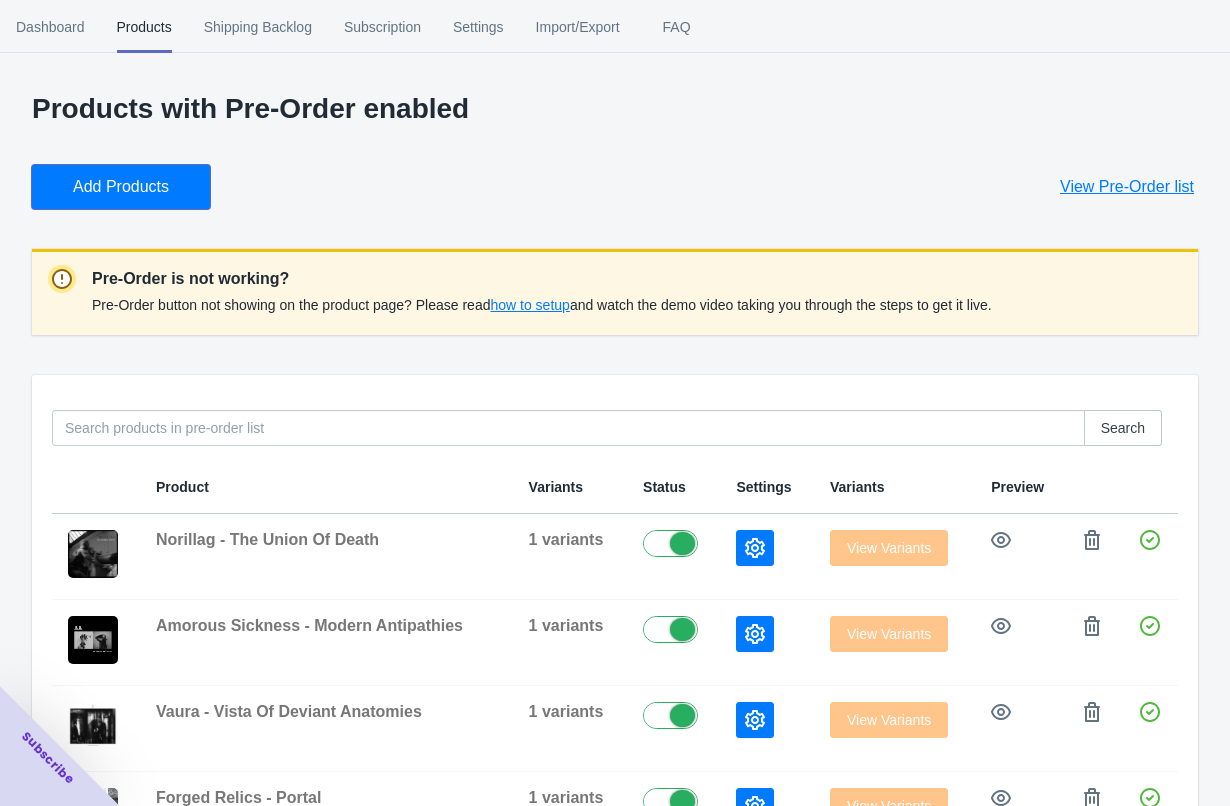 click on "Add Products" at bounding box center (121, 187) 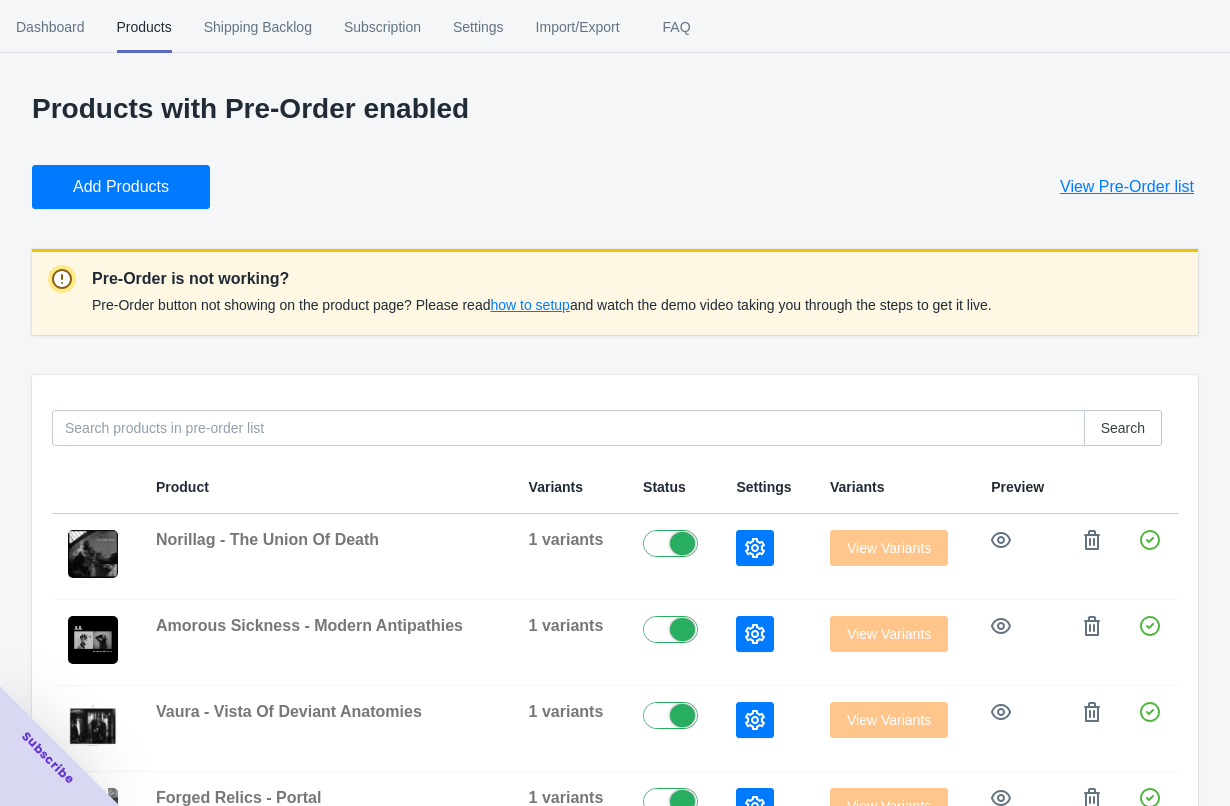click on "Add Products View Pre-Order list" at bounding box center (607, 179) 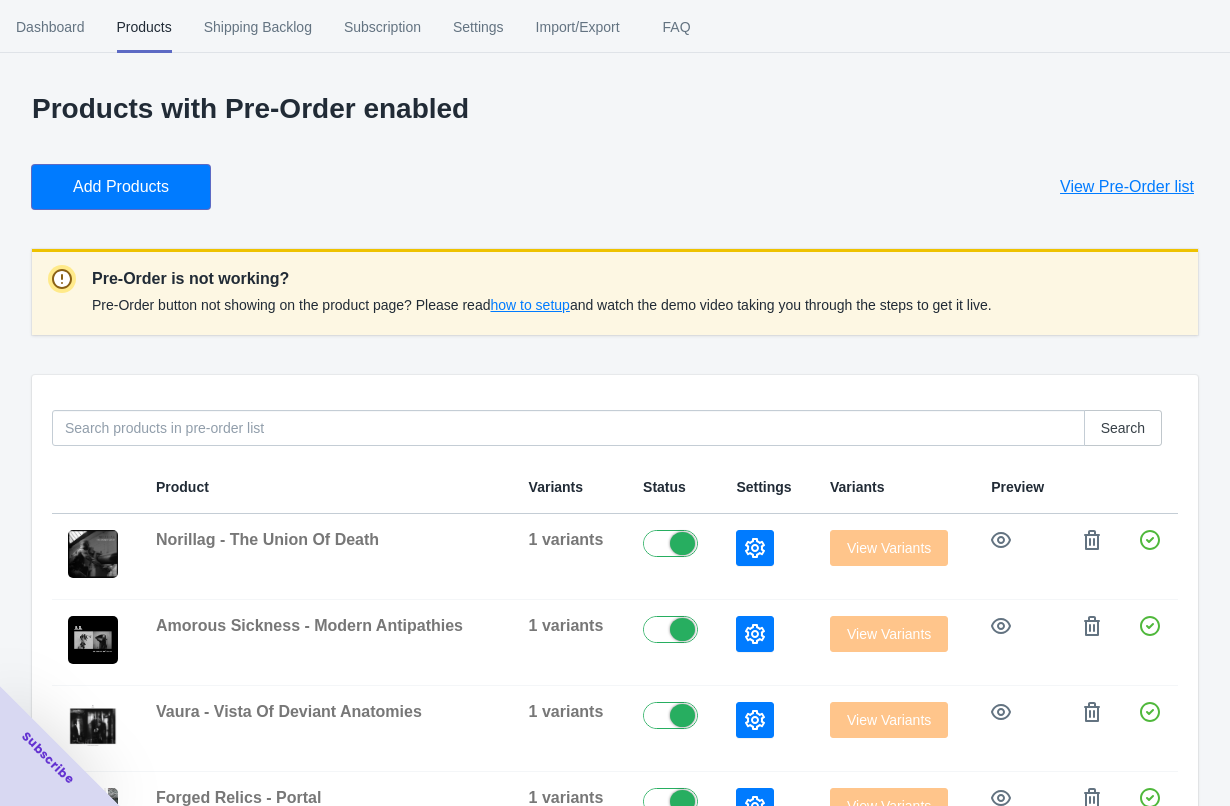 click on "Add Products" at bounding box center [121, 187] 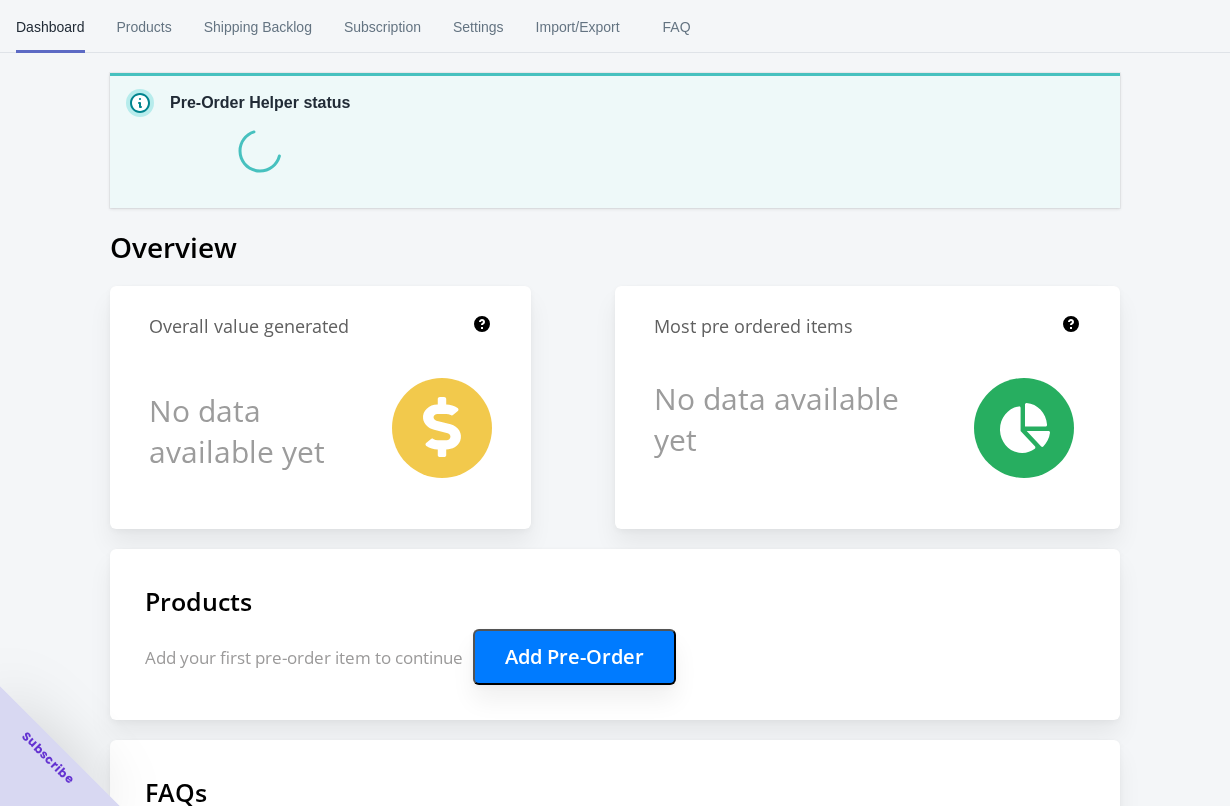 scroll, scrollTop: 0, scrollLeft: 0, axis: both 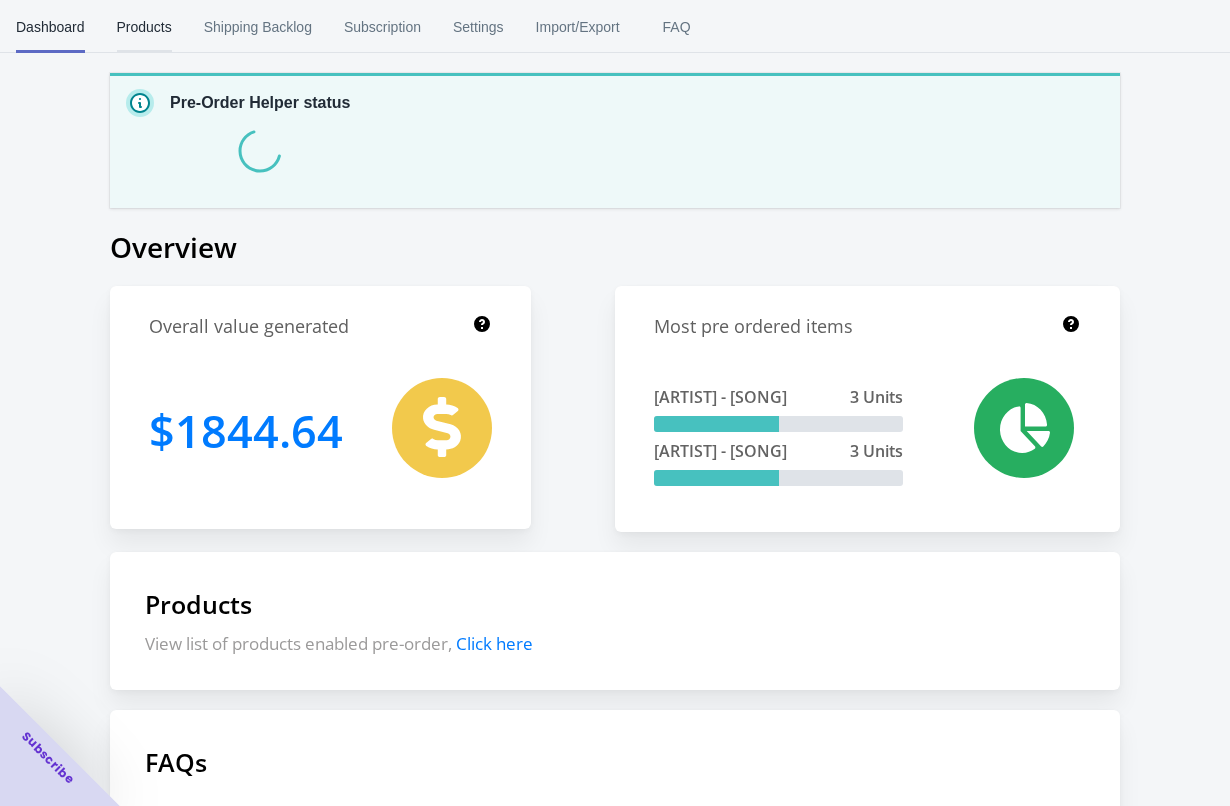 click on "Products" at bounding box center (144, 27) 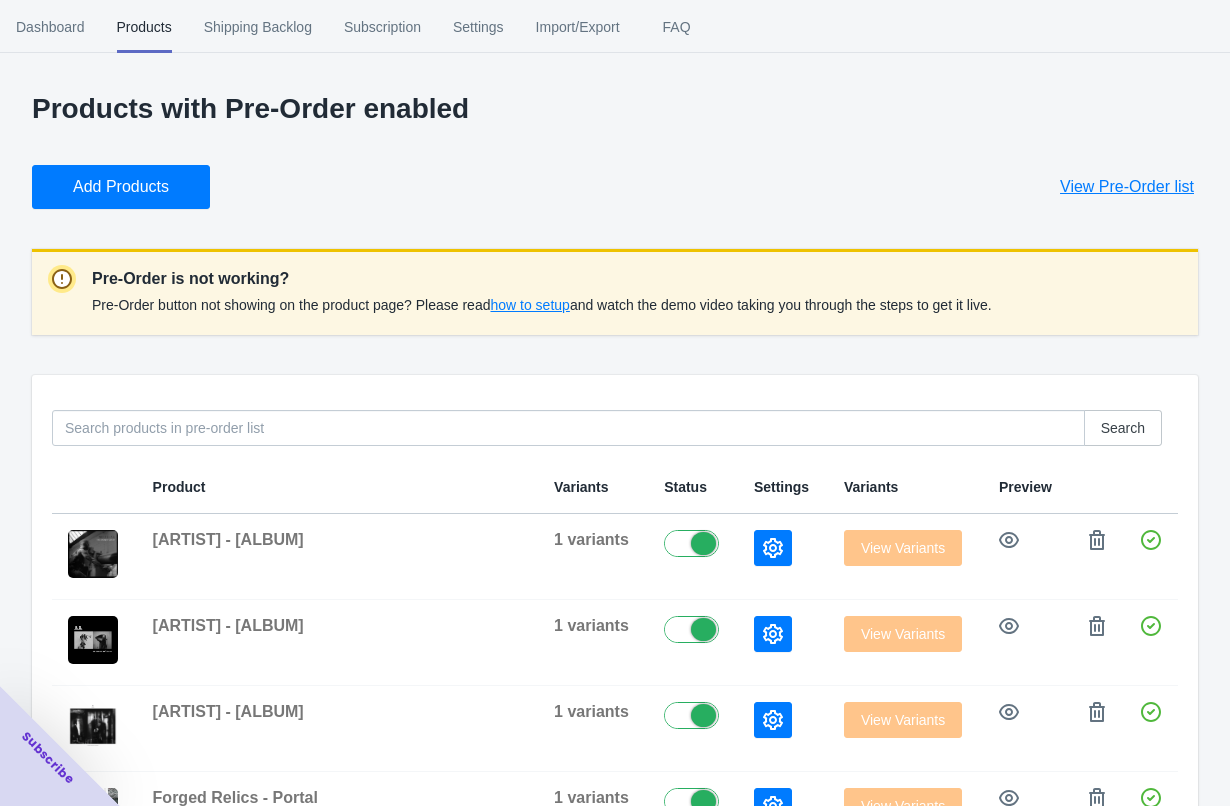 click on "Add Products" at bounding box center [121, 187] 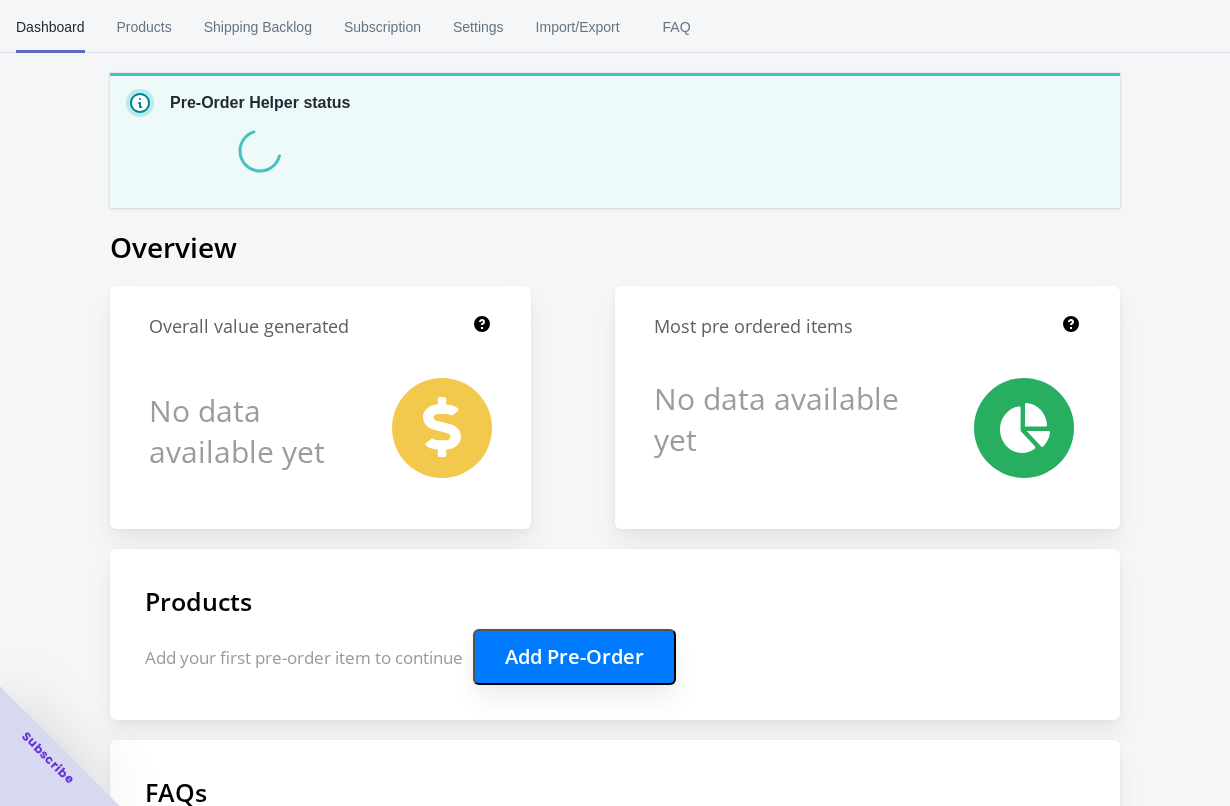 scroll, scrollTop: 0, scrollLeft: 0, axis: both 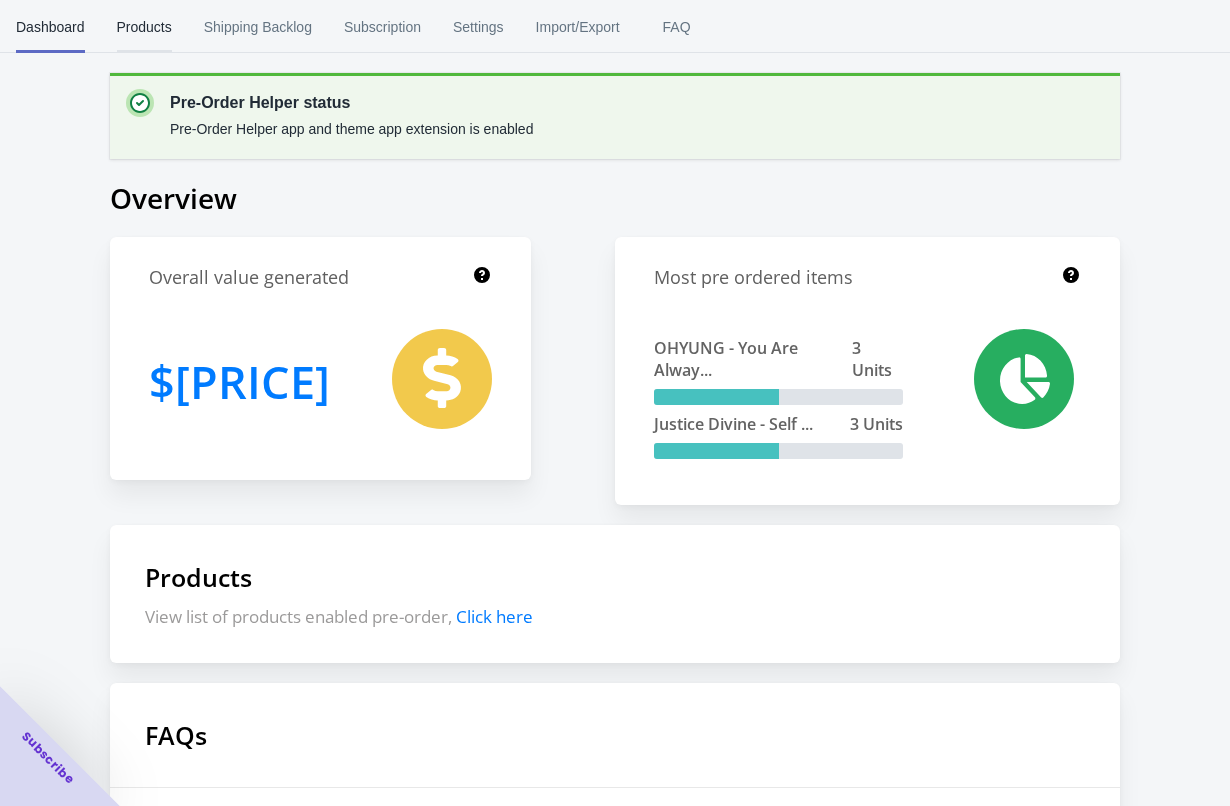 click on "Products" at bounding box center (144, 27) 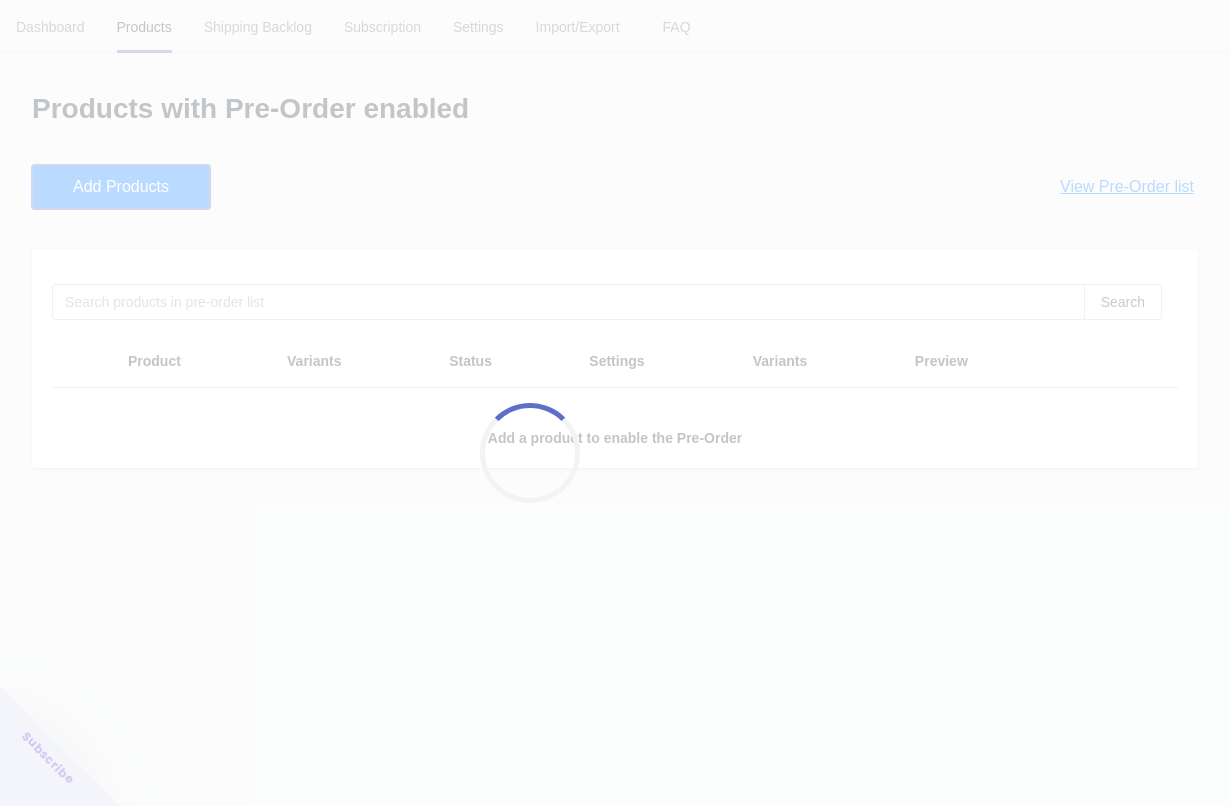 click on "Add Products" at bounding box center (121, 187) 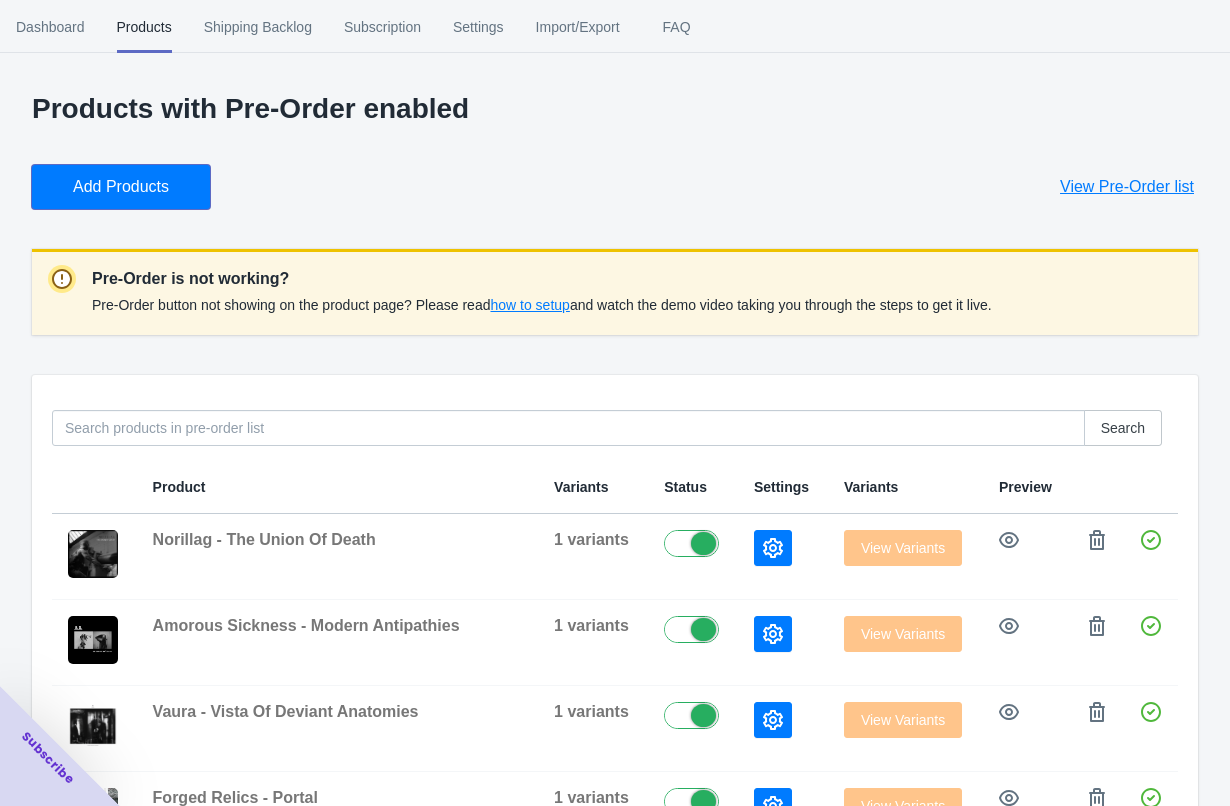 click on "Add Products" at bounding box center [121, 187] 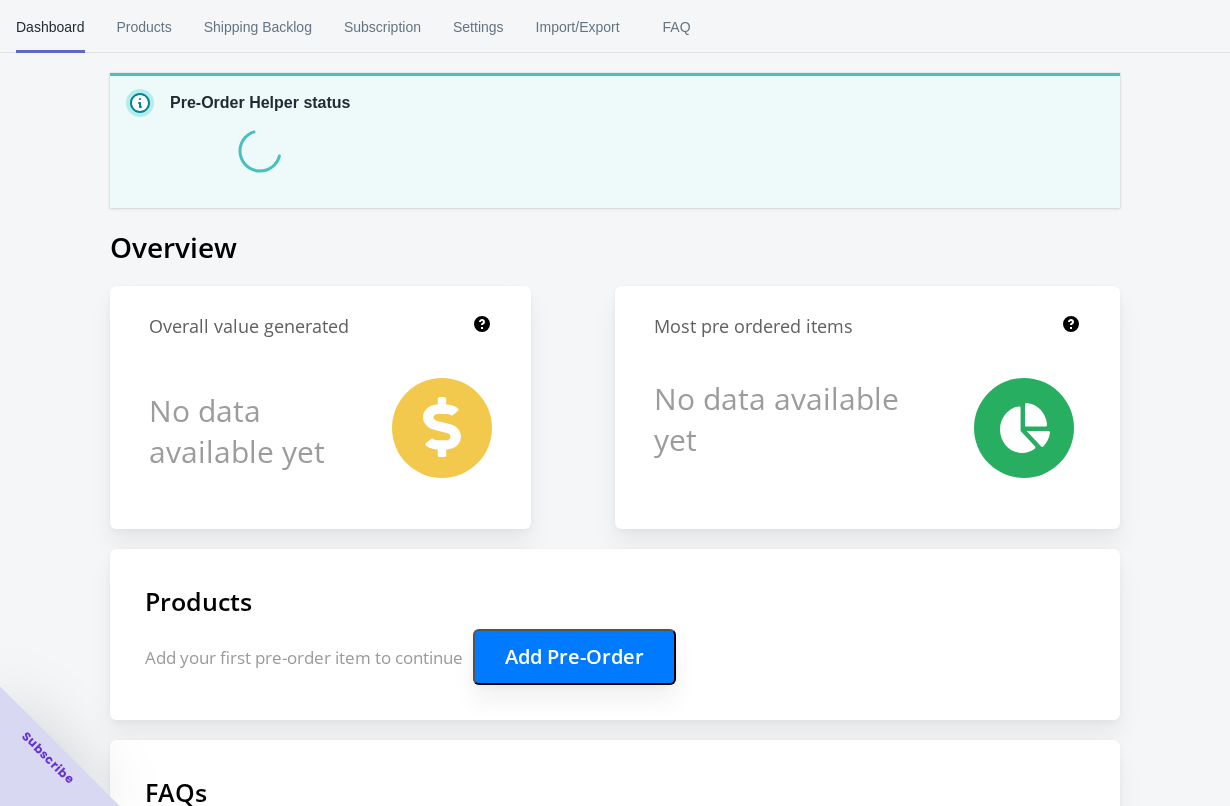 scroll, scrollTop: 0, scrollLeft: 0, axis: both 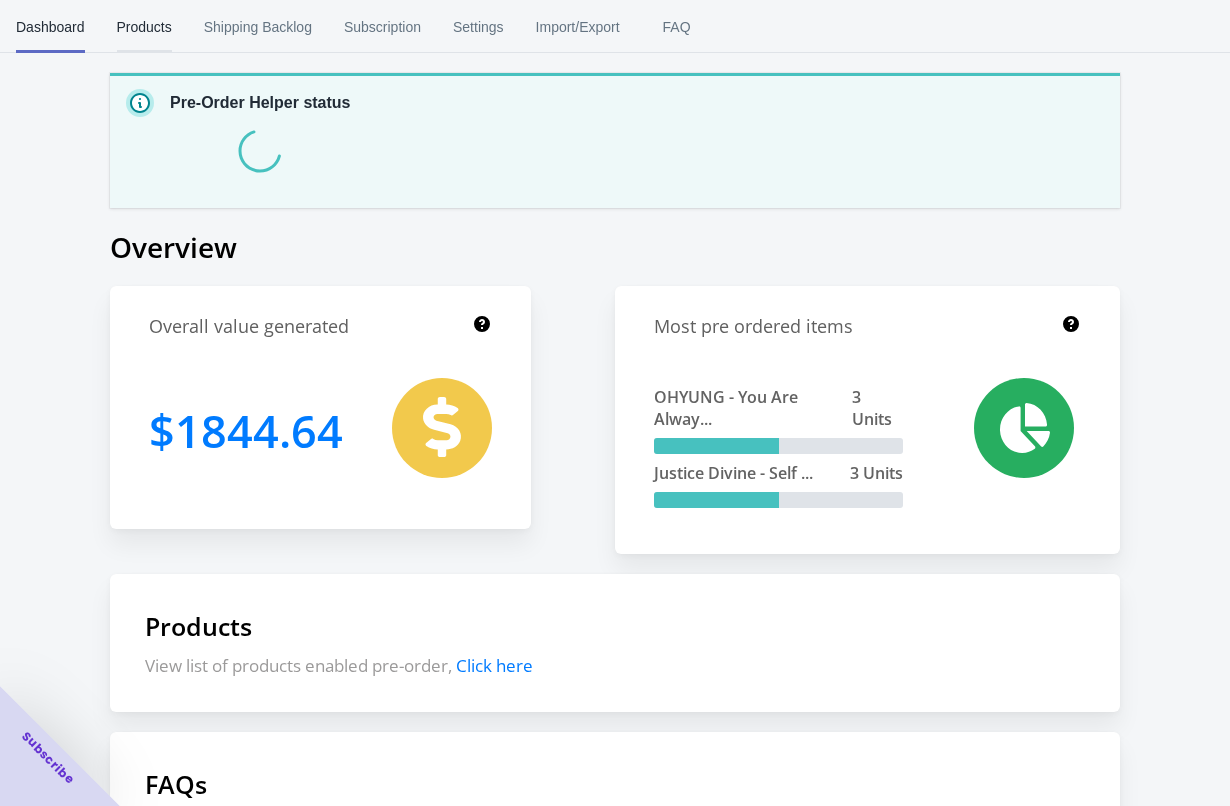 click on "Products" at bounding box center (144, 27) 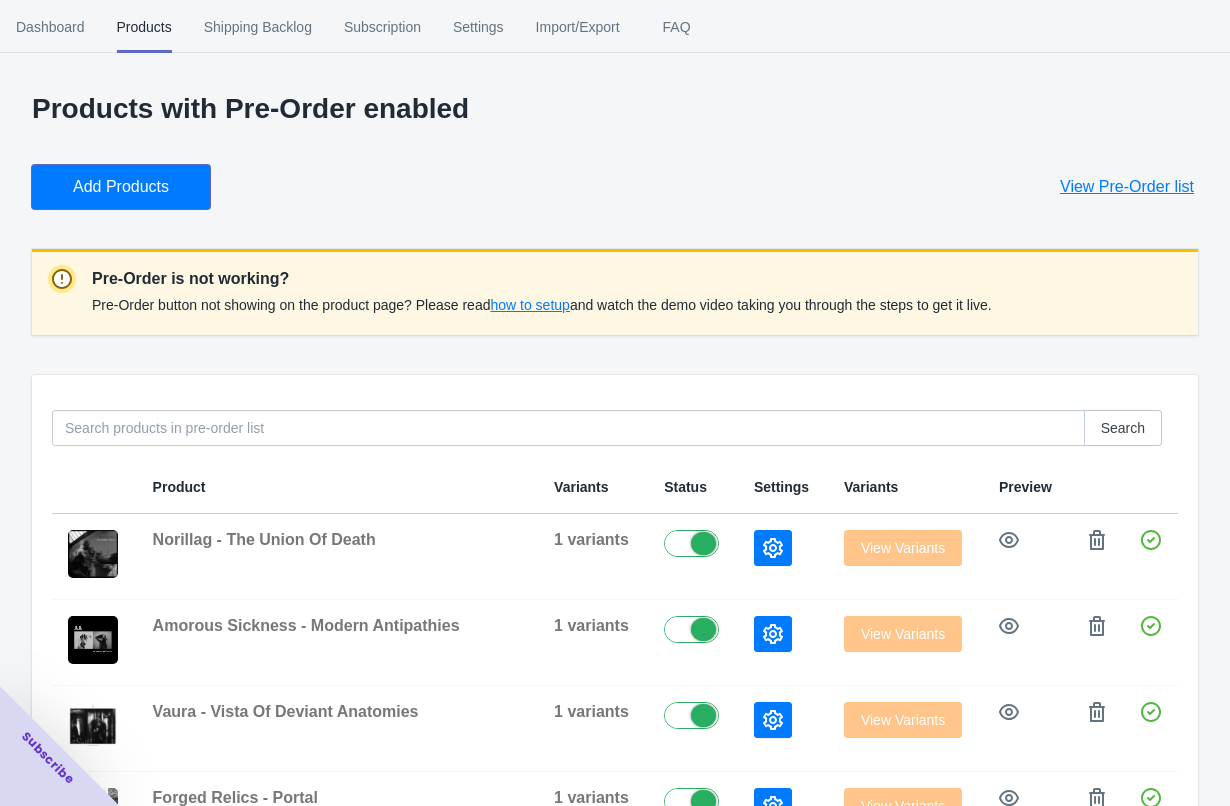 click on "Add Products" at bounding box center [121, 187] 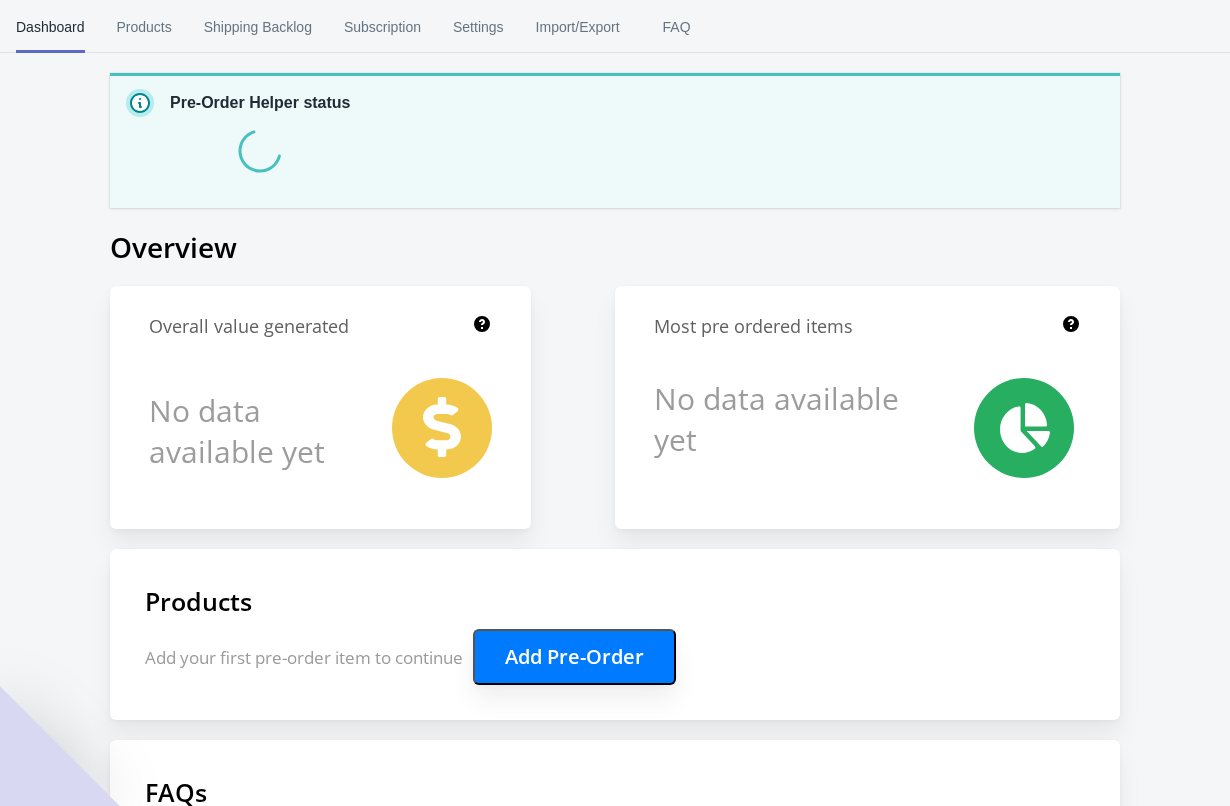 scroll, scrollTop: 0, scrollLeft: 0, axis: both 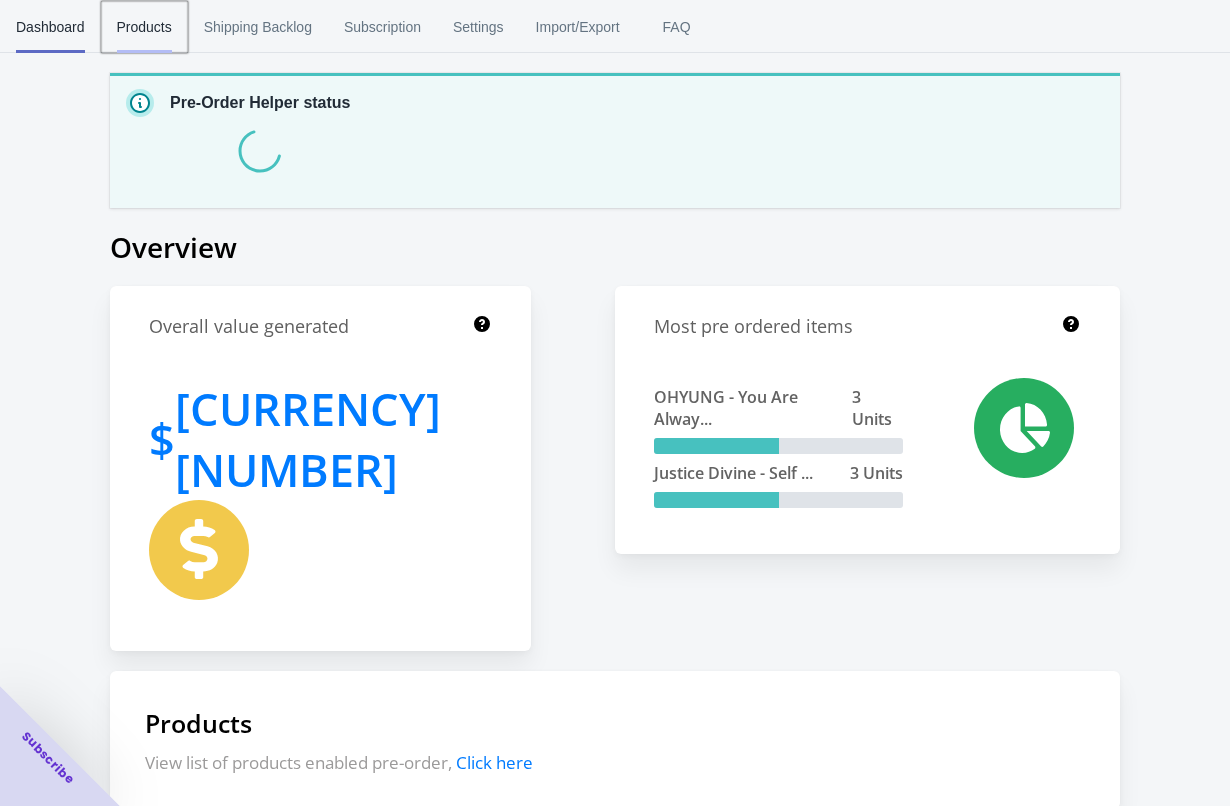 click on "Products" at bounding box center [144, 27] 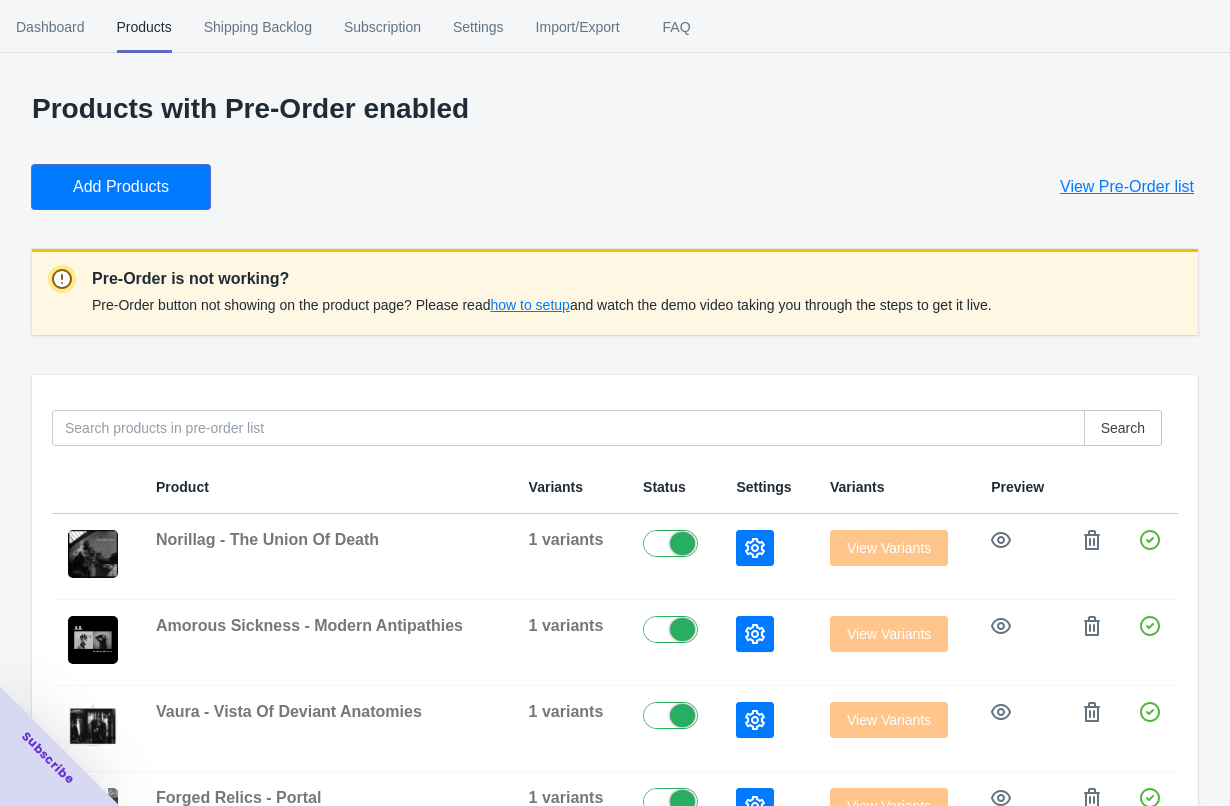 click on "Add Products" at bounding box center [121, 187] 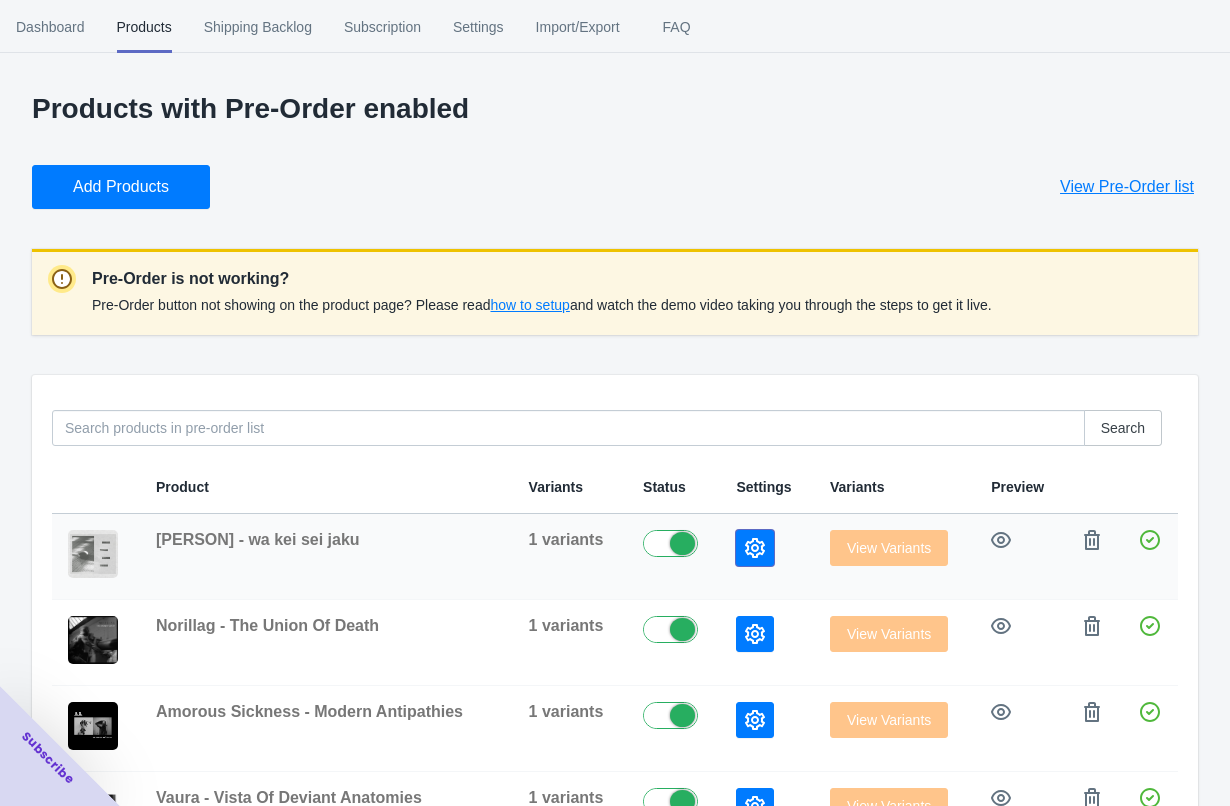 click at bounding box center (755, 548) 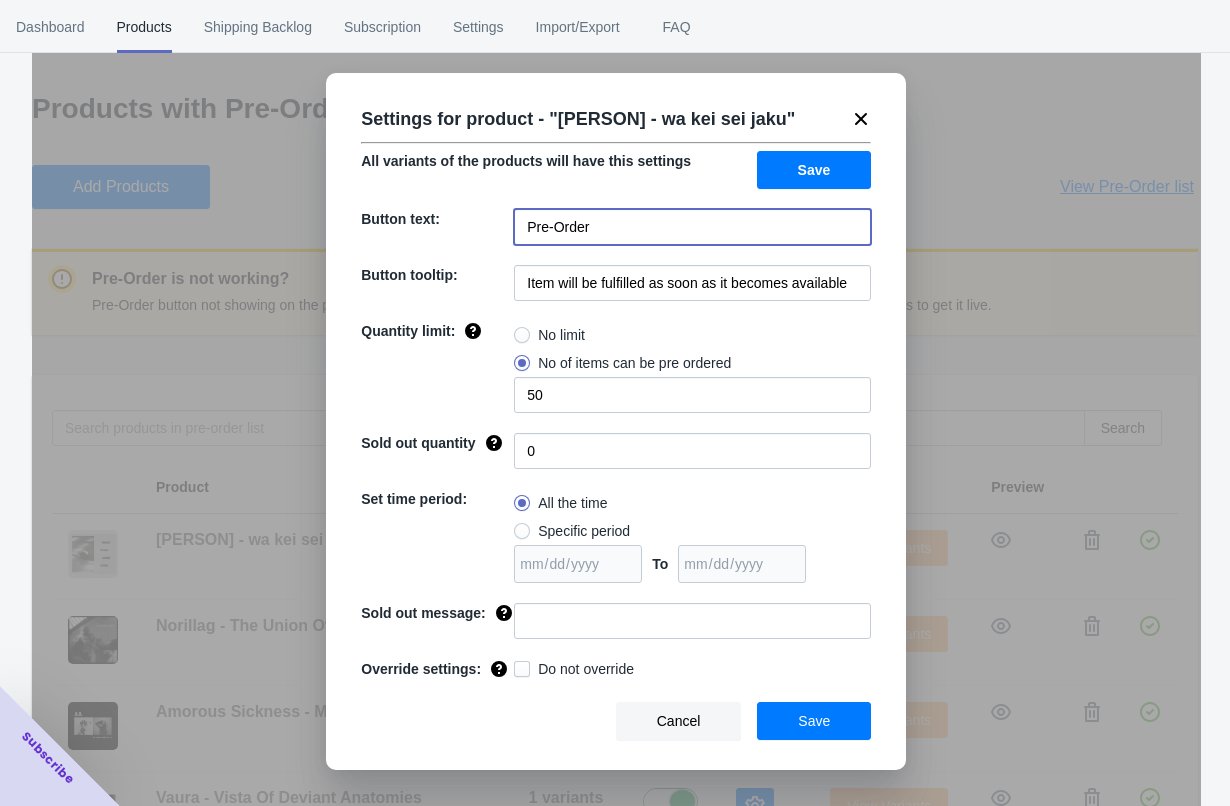 click on "Pre-Order" at bounding box center [692, 227] 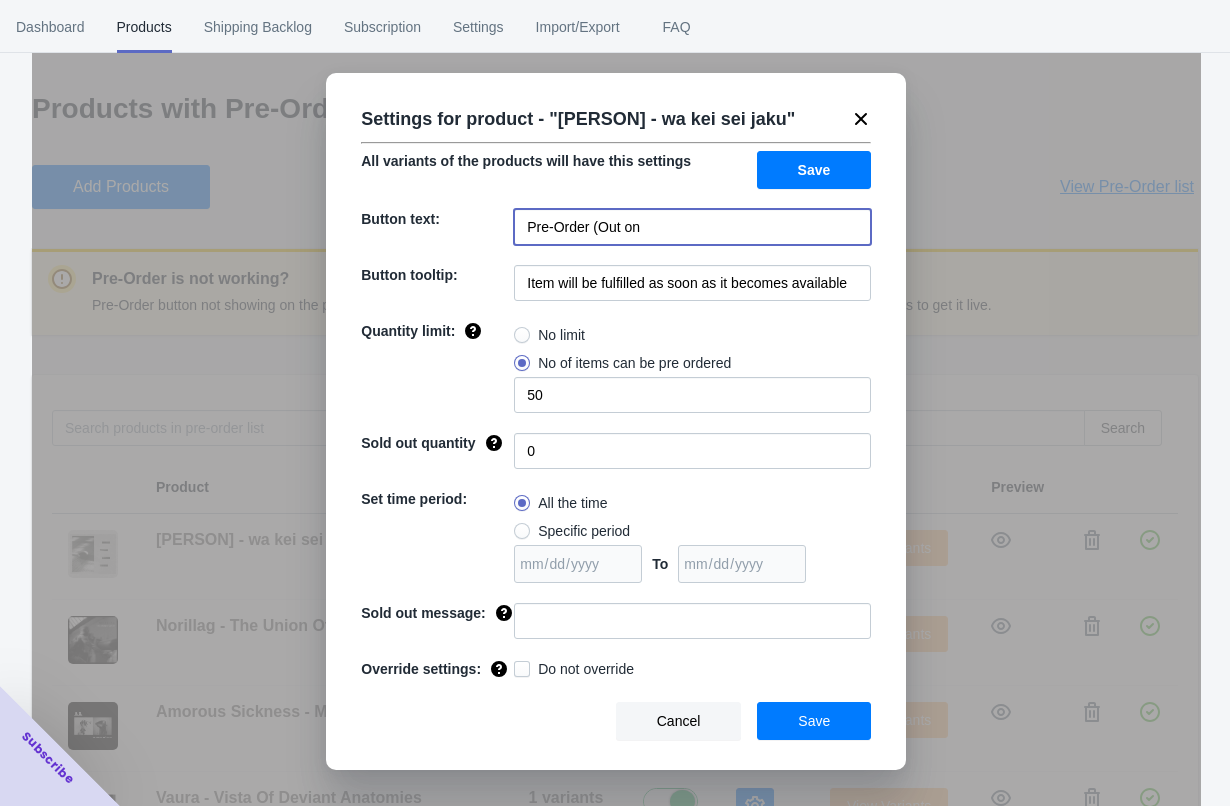 paste on "7/25/2025" 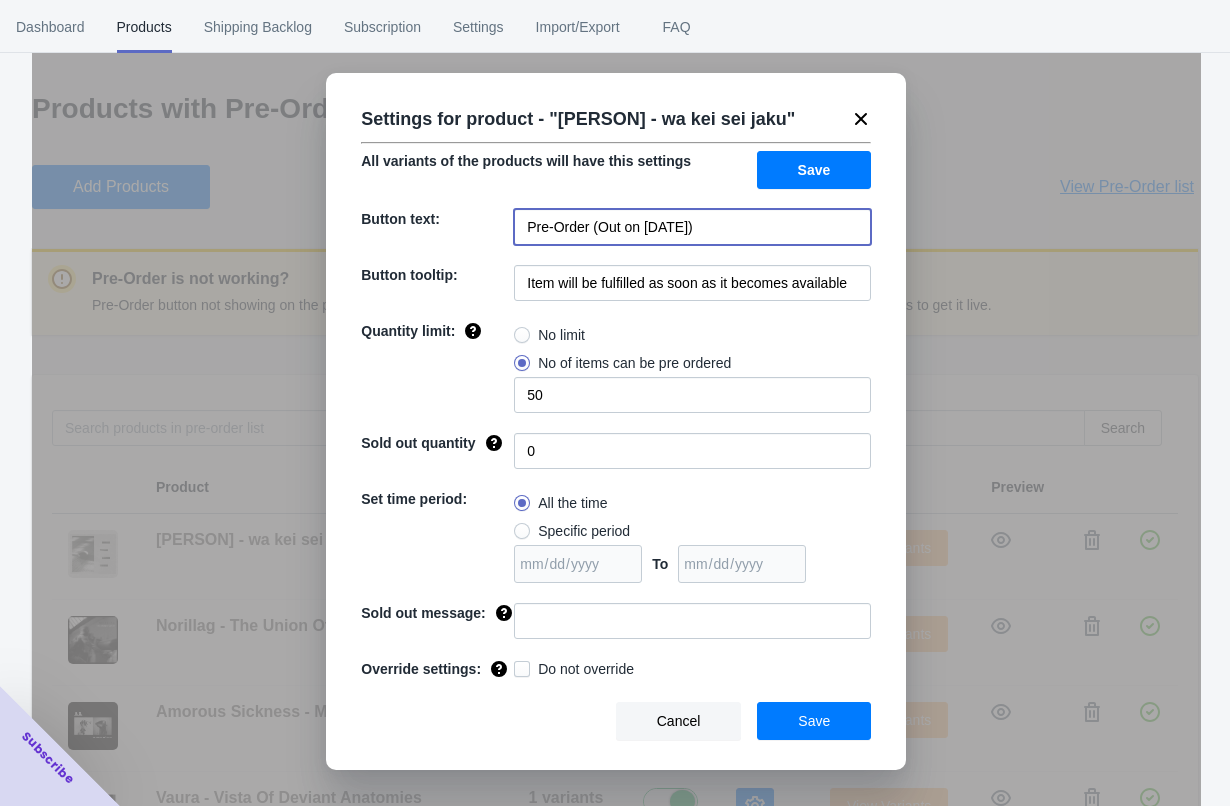 click on "Pre-Order (Out on 7/25/2025)" at bounding box center [692, 227] 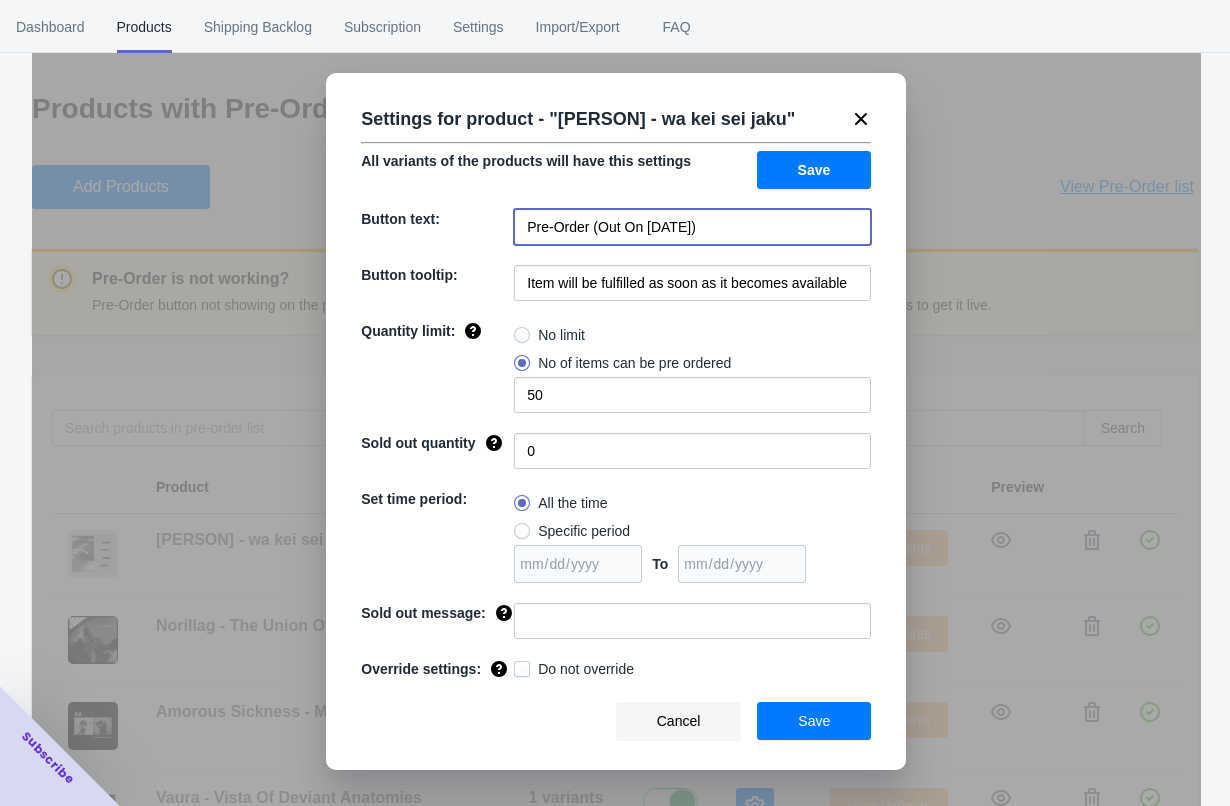 type on "Pre-Order (Out On 7/25/2025)" 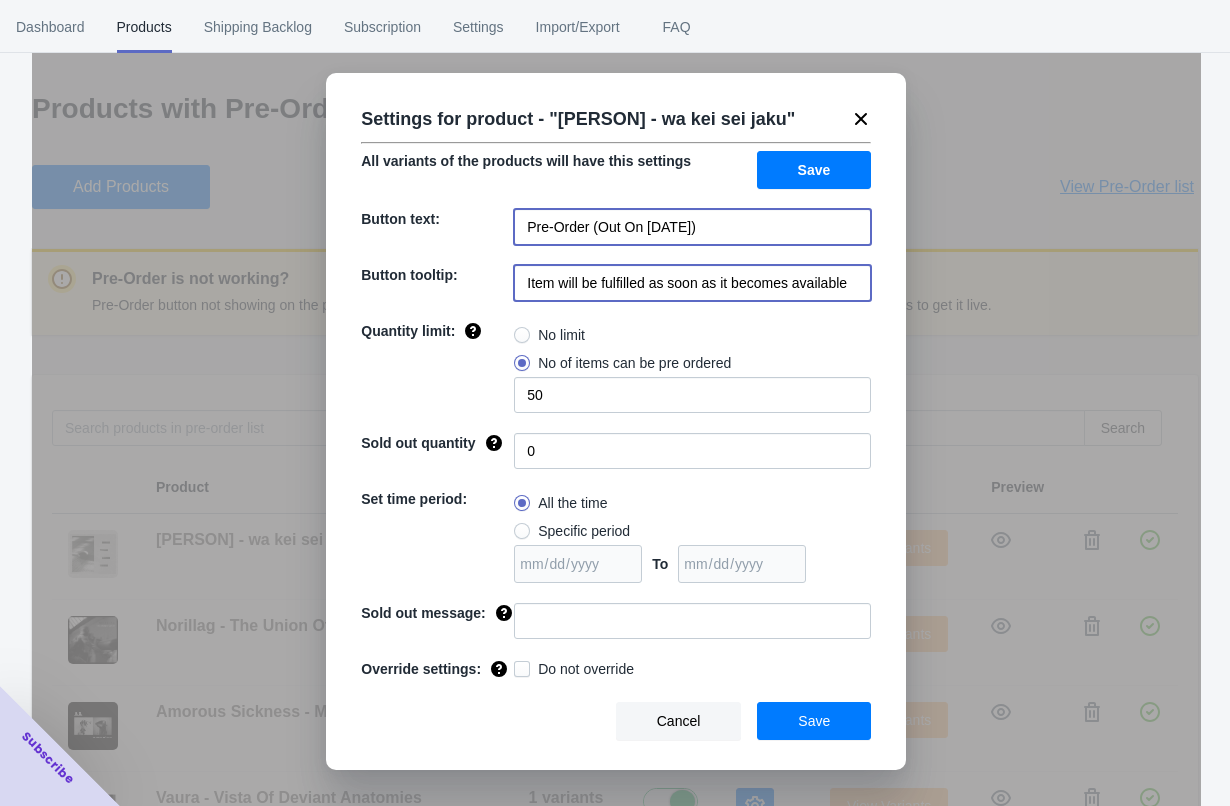 click on "Item will be fulfilled as soon as it becomes available" at bounding box center (692, 283) 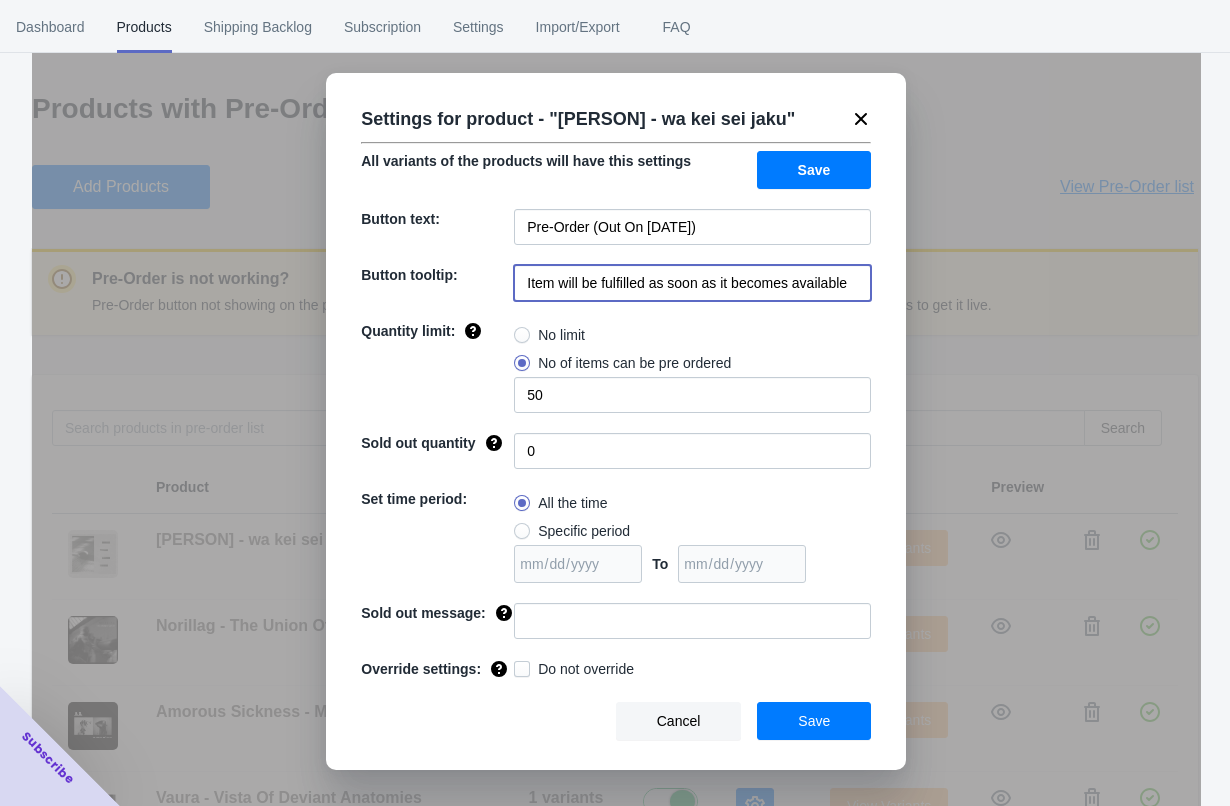 click on "Item will be fulfilled as soon as it becomes available" at bounding box center (692, 283) 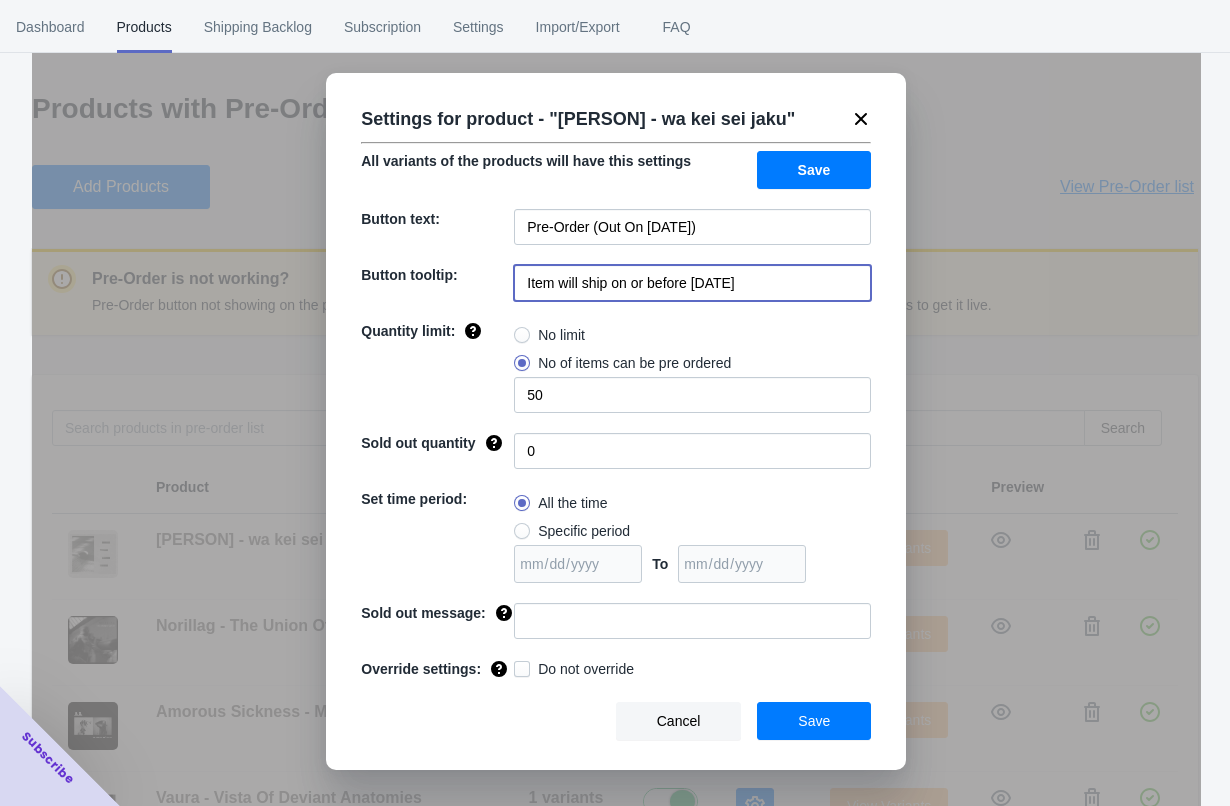 drag, startPoint x: 740, startPoint y: 317, endPoint x: 707, endPoint y: 318, distance: 33.01515 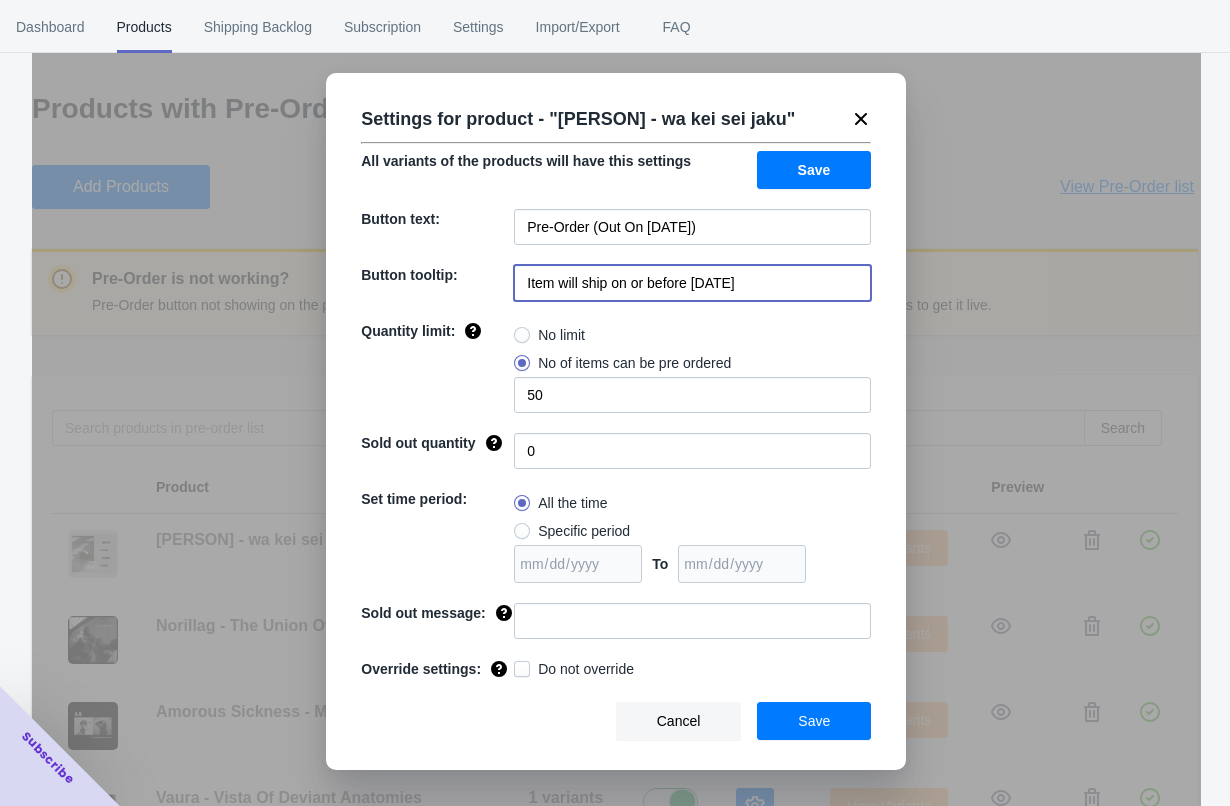 scroll, scrollTop: 23, scrollLeft: 0, axis: vertical 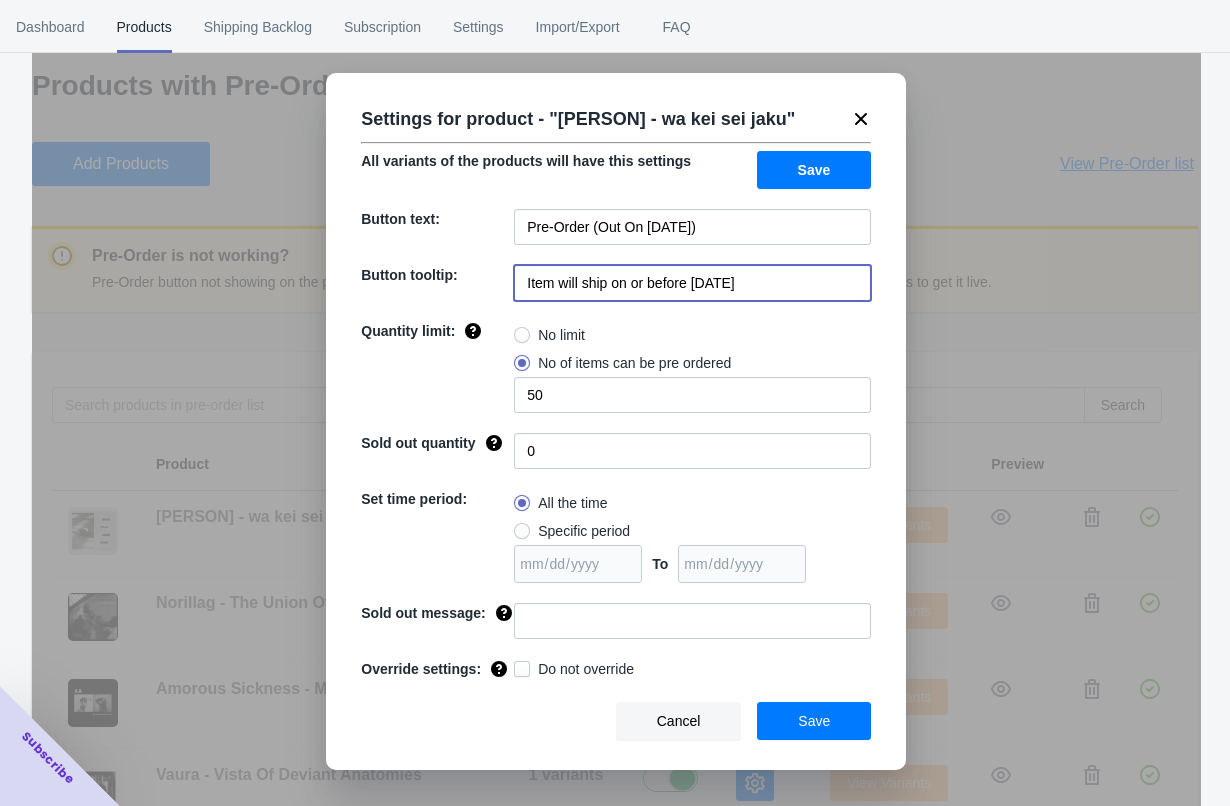 type on "Item will ship on or before 7/18" 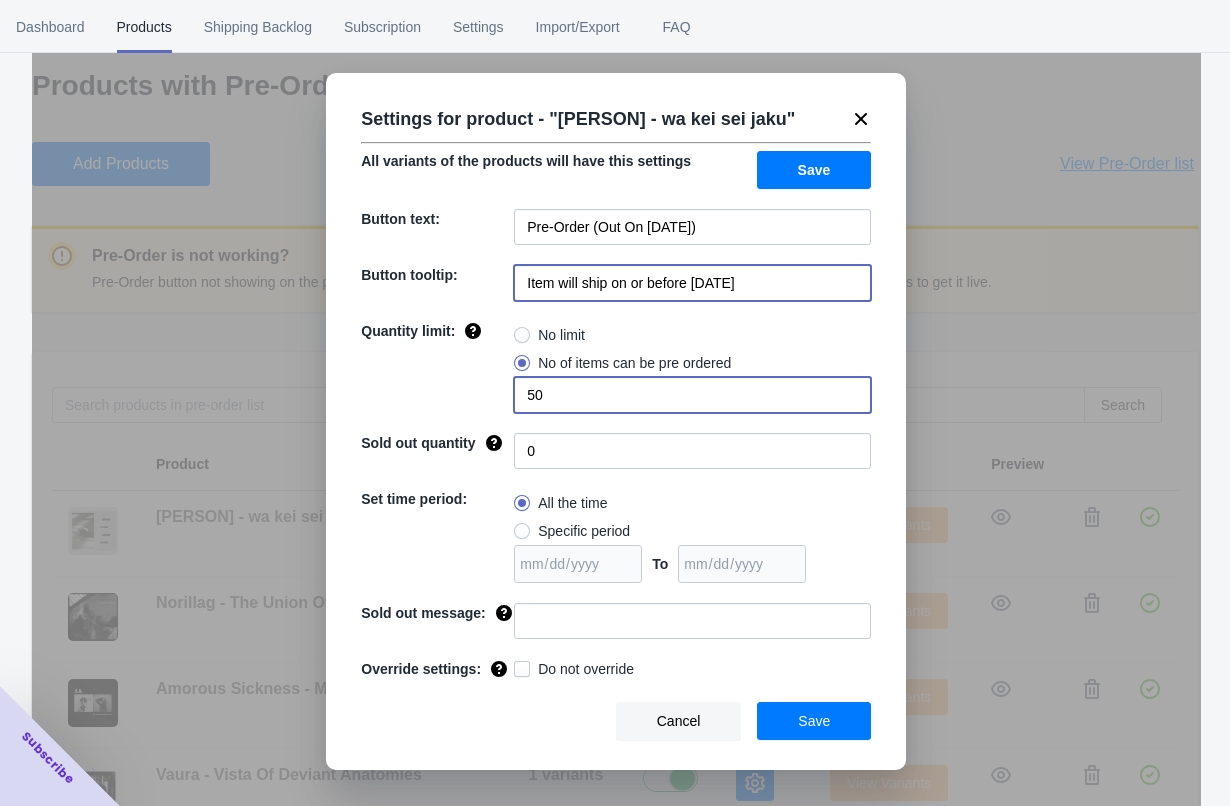 click on "50" at bounding box center [692, 395] 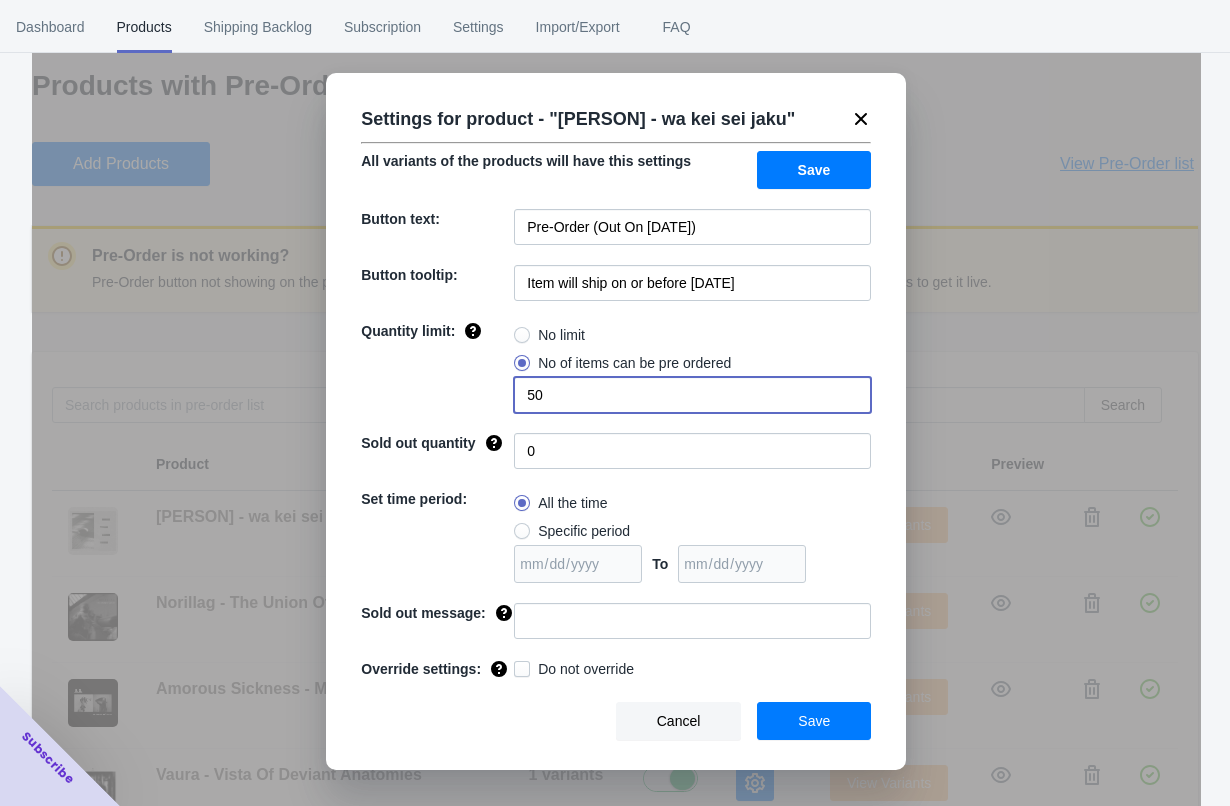 click on "50" at bounding box center (692, 395) 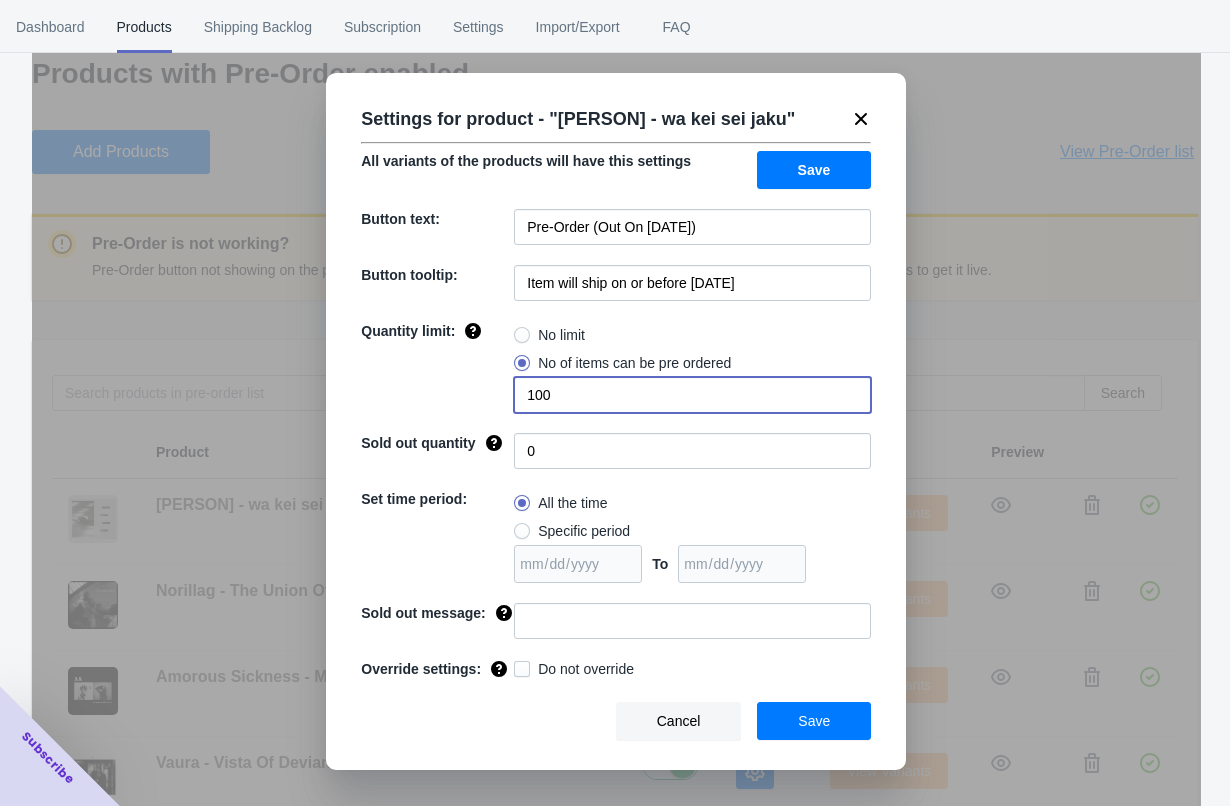 scroll, scrollTop: 55, scrollLeft: 0, axis: vertical 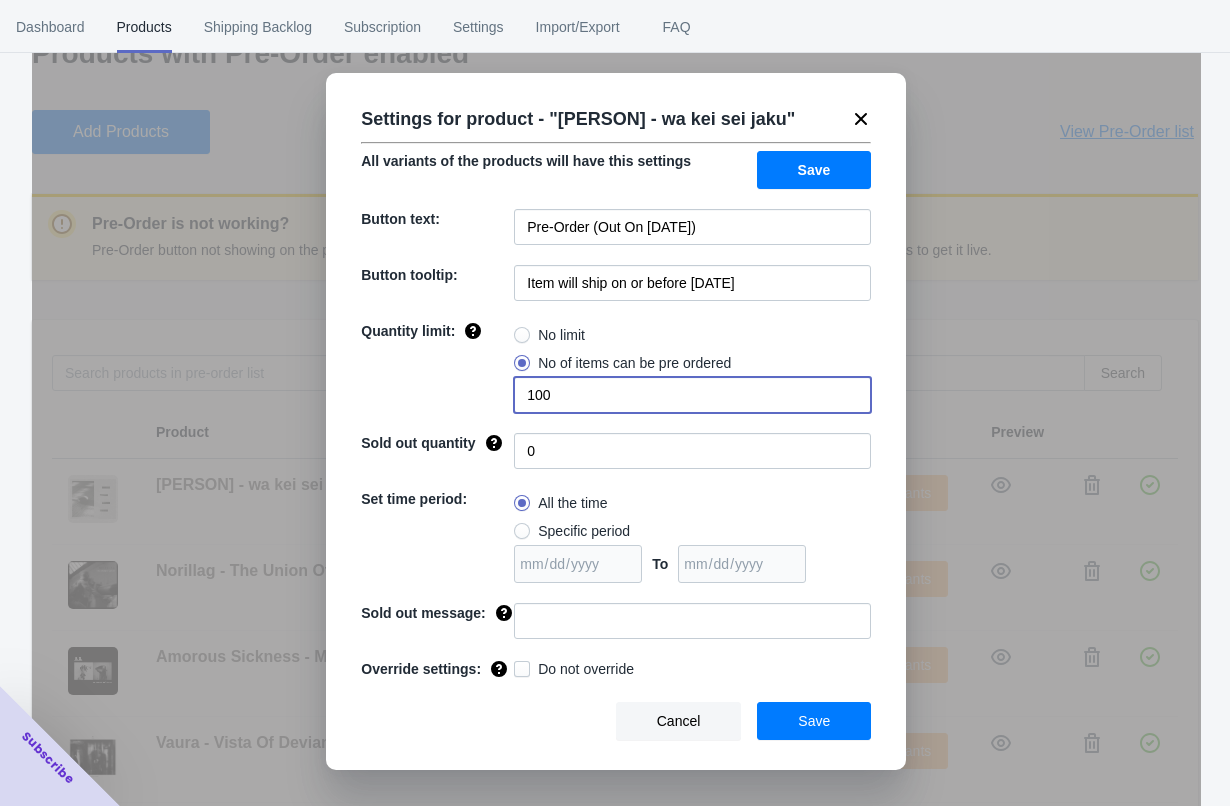 type on "100" 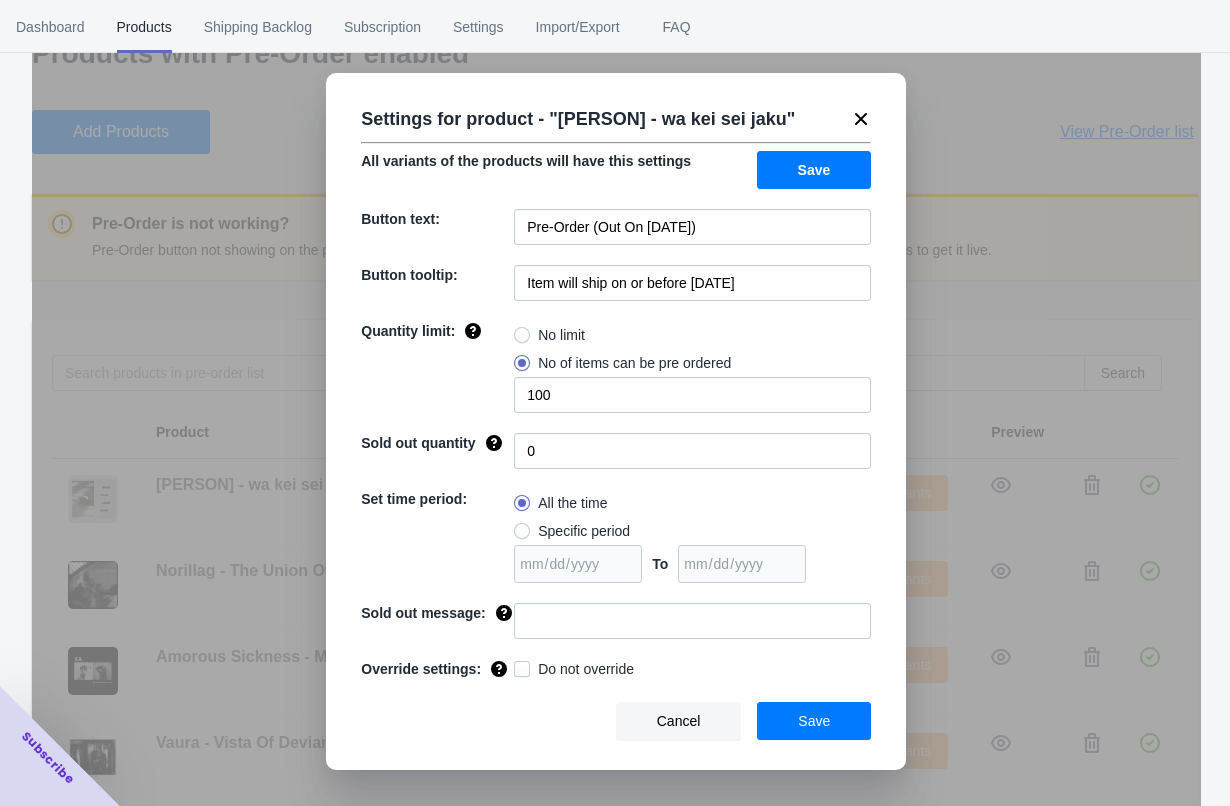 click on "Specific period" at bounding box center [572, 531] 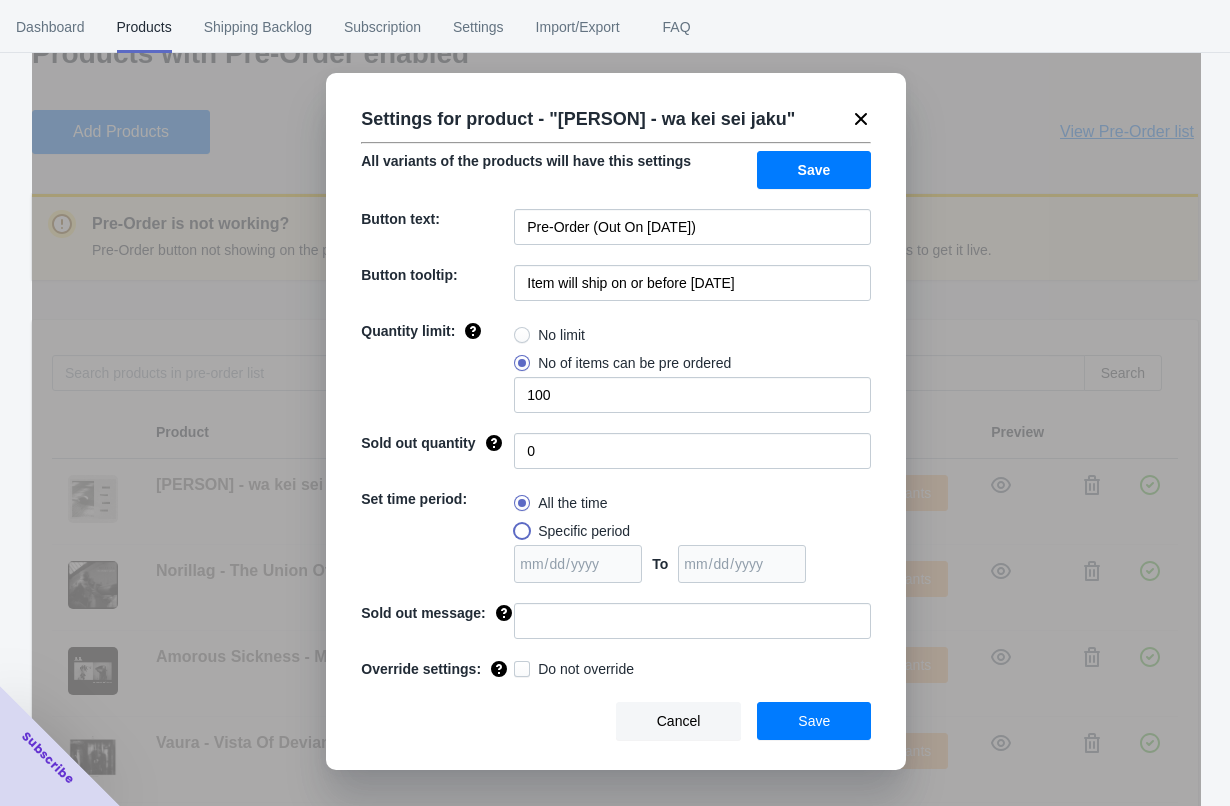 click on "Specific period" at bounding box center [519, 526] 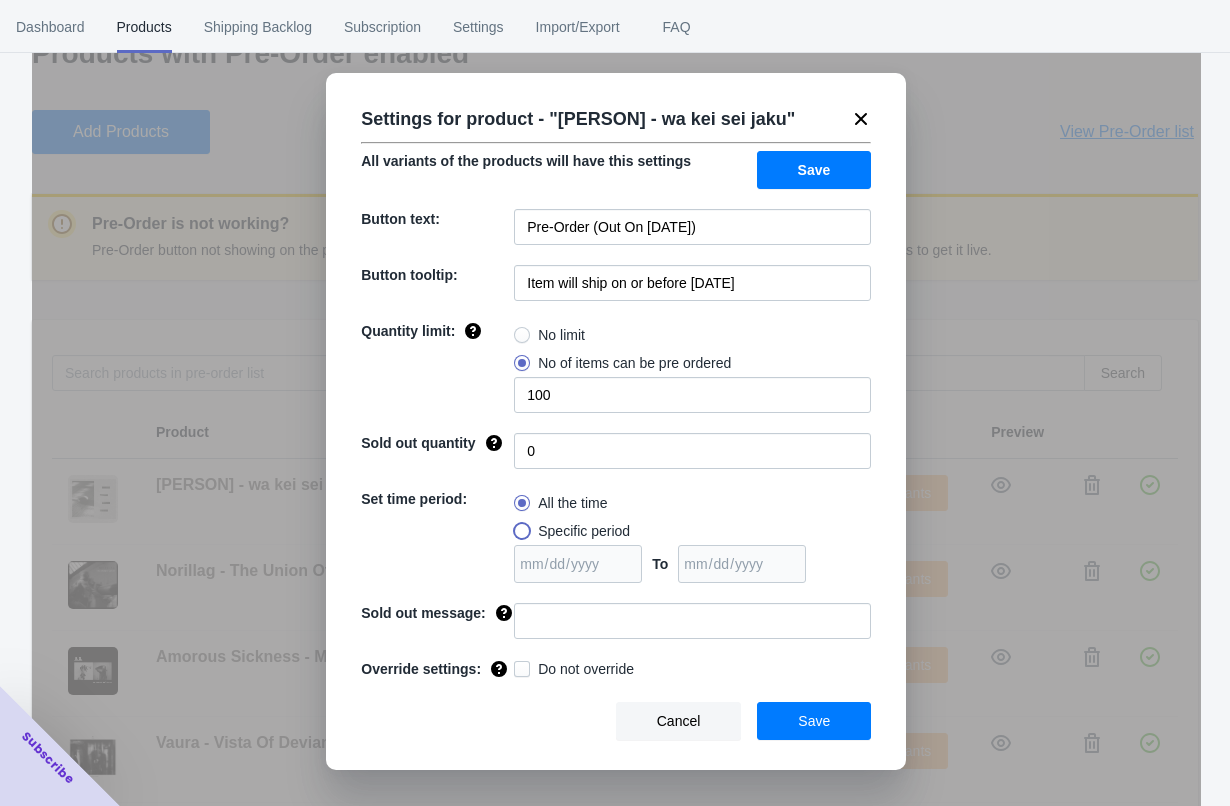 radio on "true" 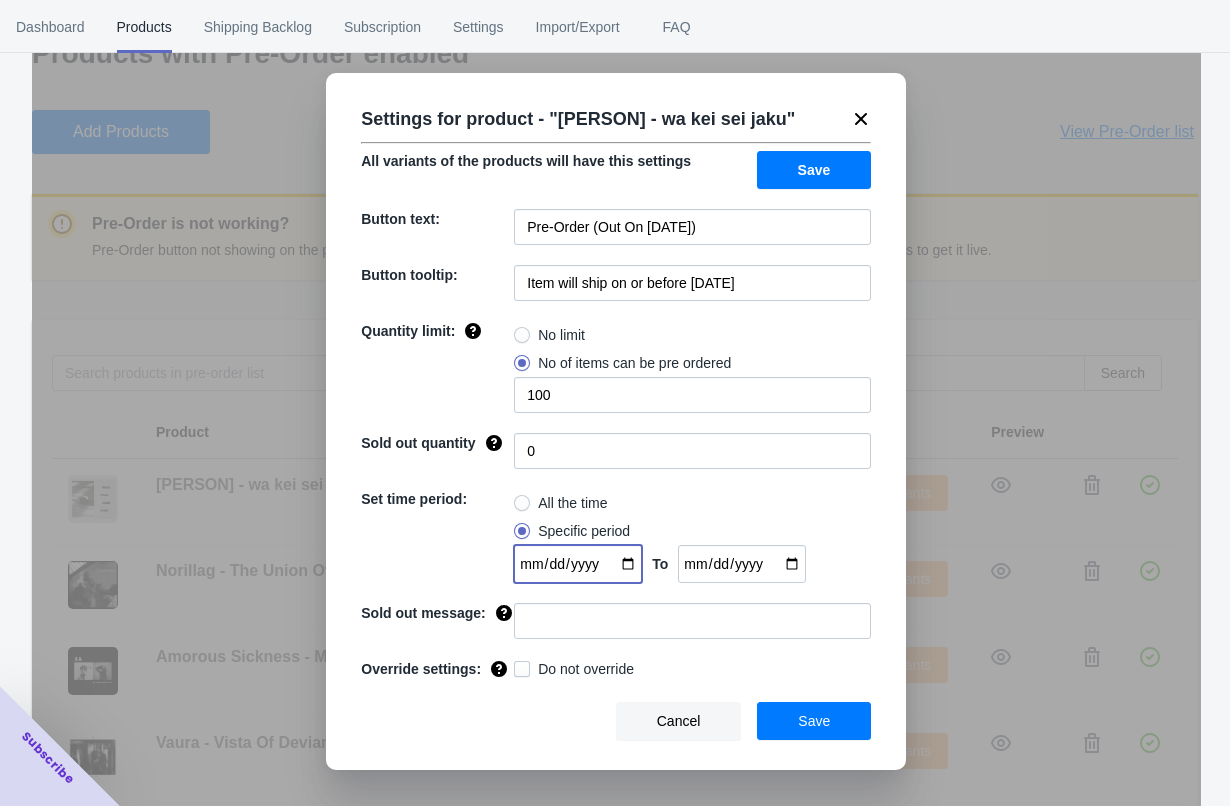click at bounding box center (578, 564) 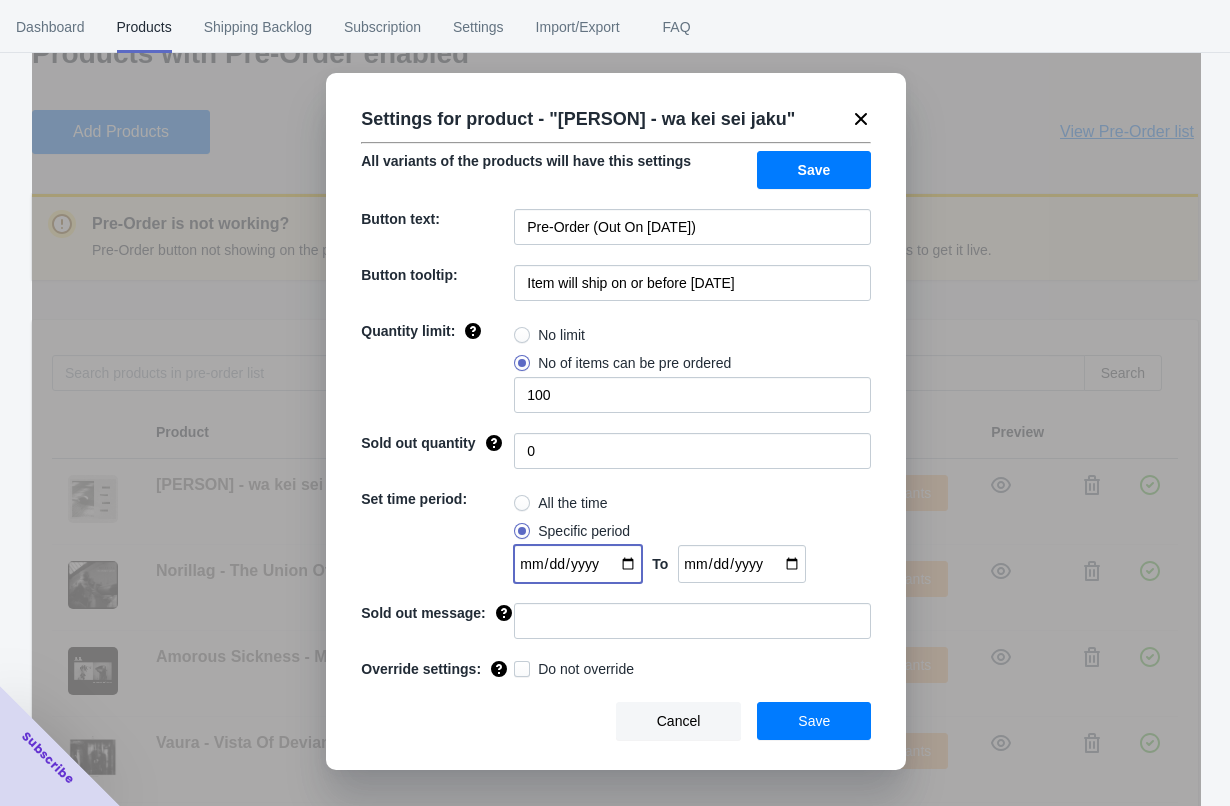 type on "2025-07-01" 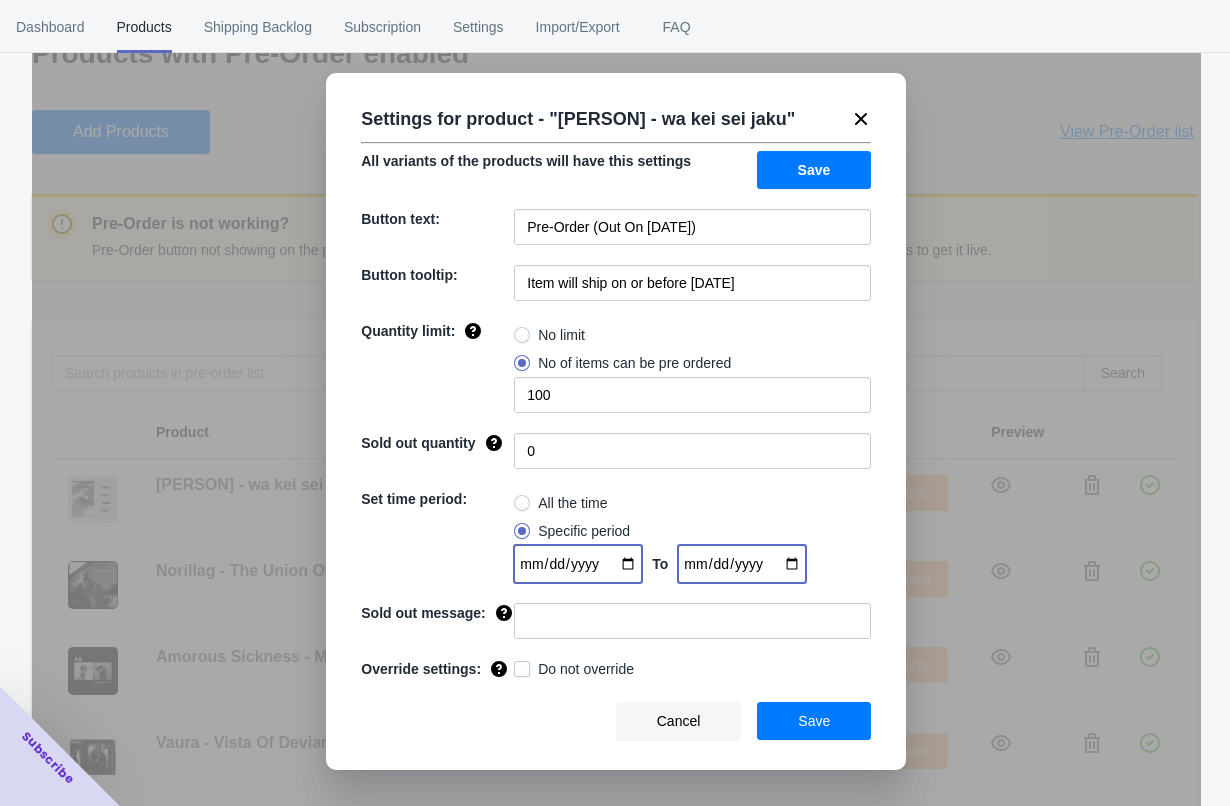 click at bounding box center (742, 564) 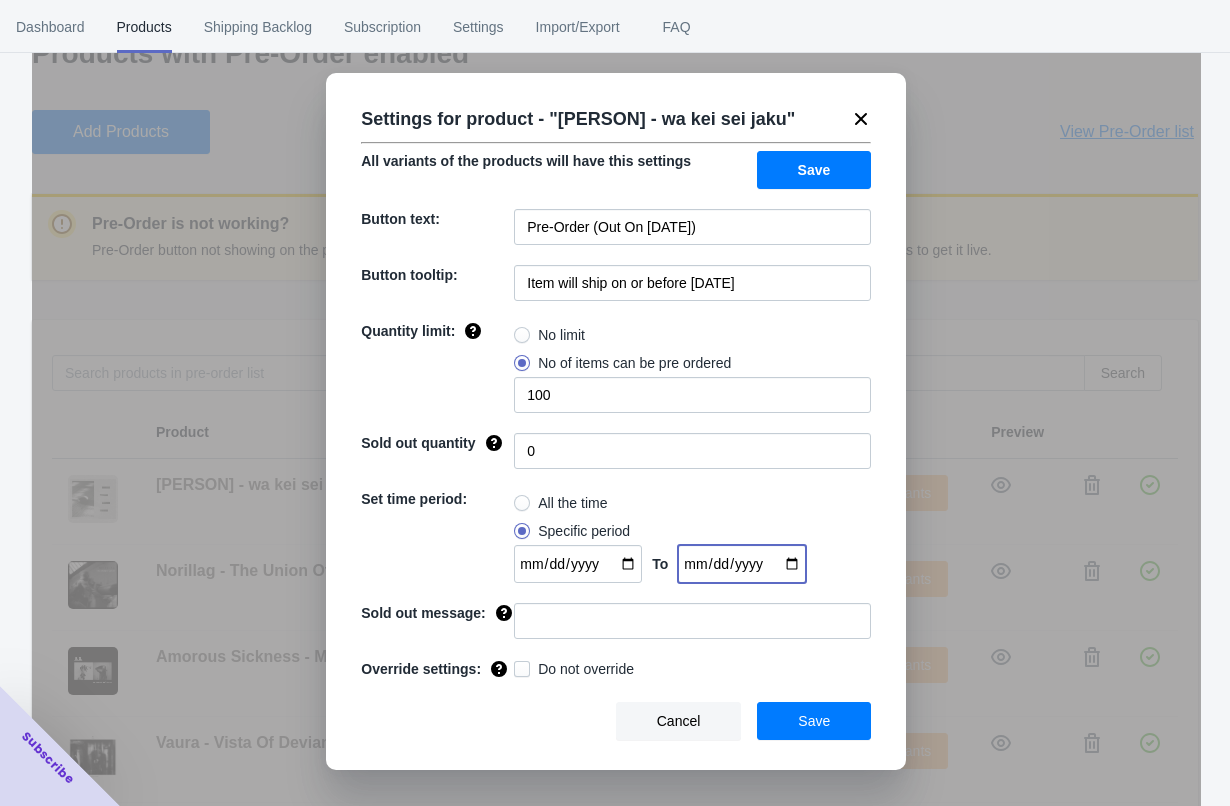 type on "2025-07-25" 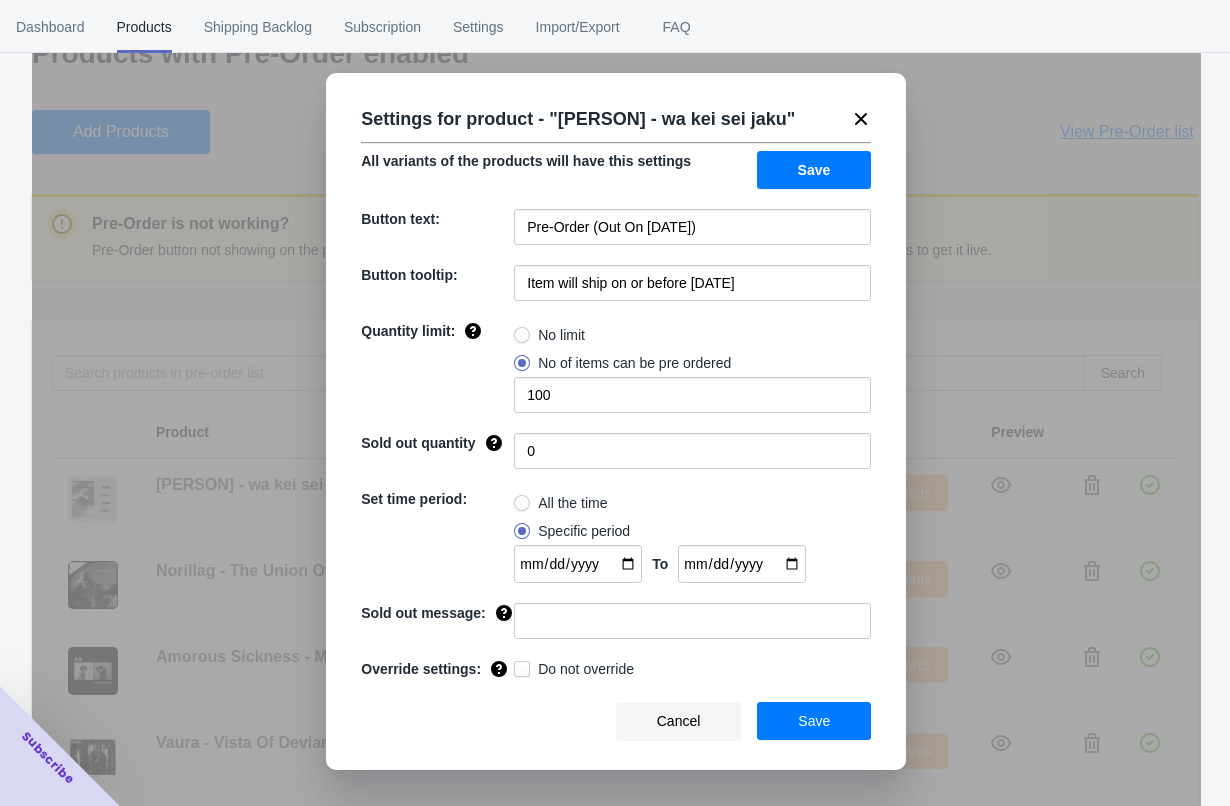 click on "Save" at bounding box center [814, 170] 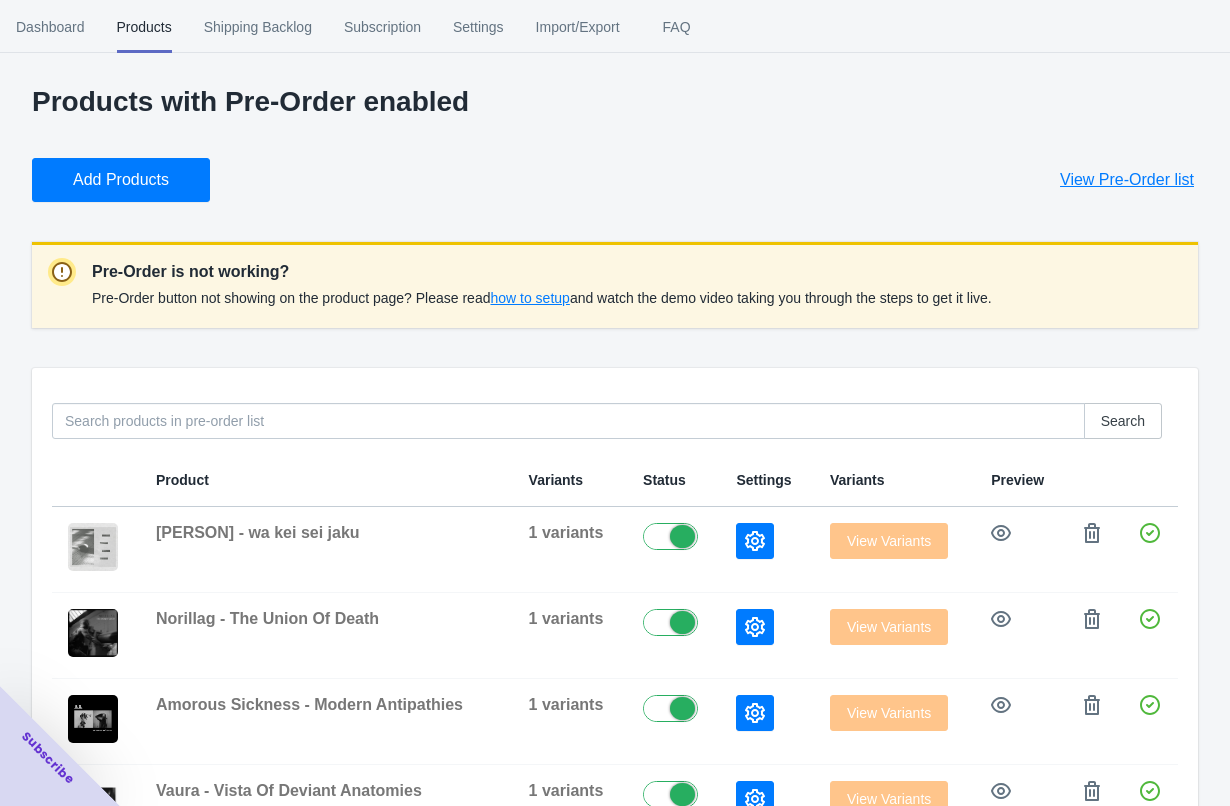 scroll, scrollTop: 6, scrollLeft: 0, axis: vertical 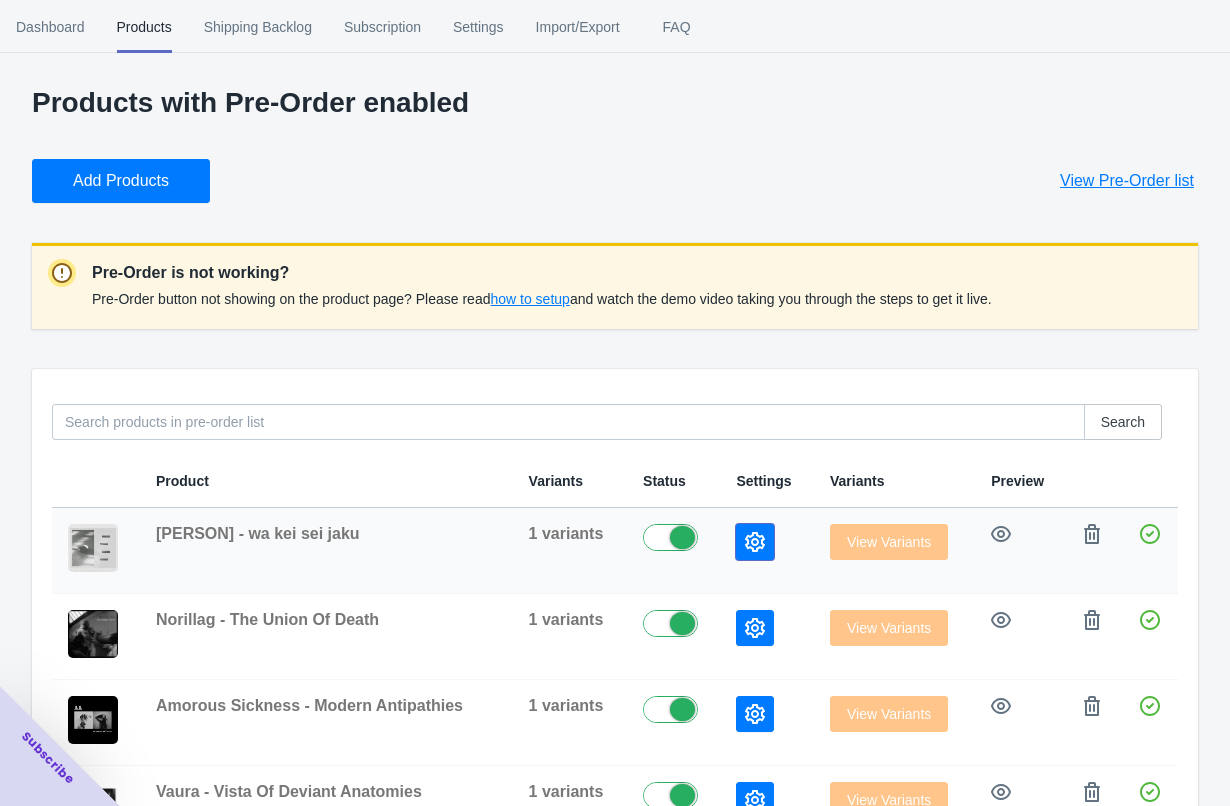 click at bounding box center (755, 542) 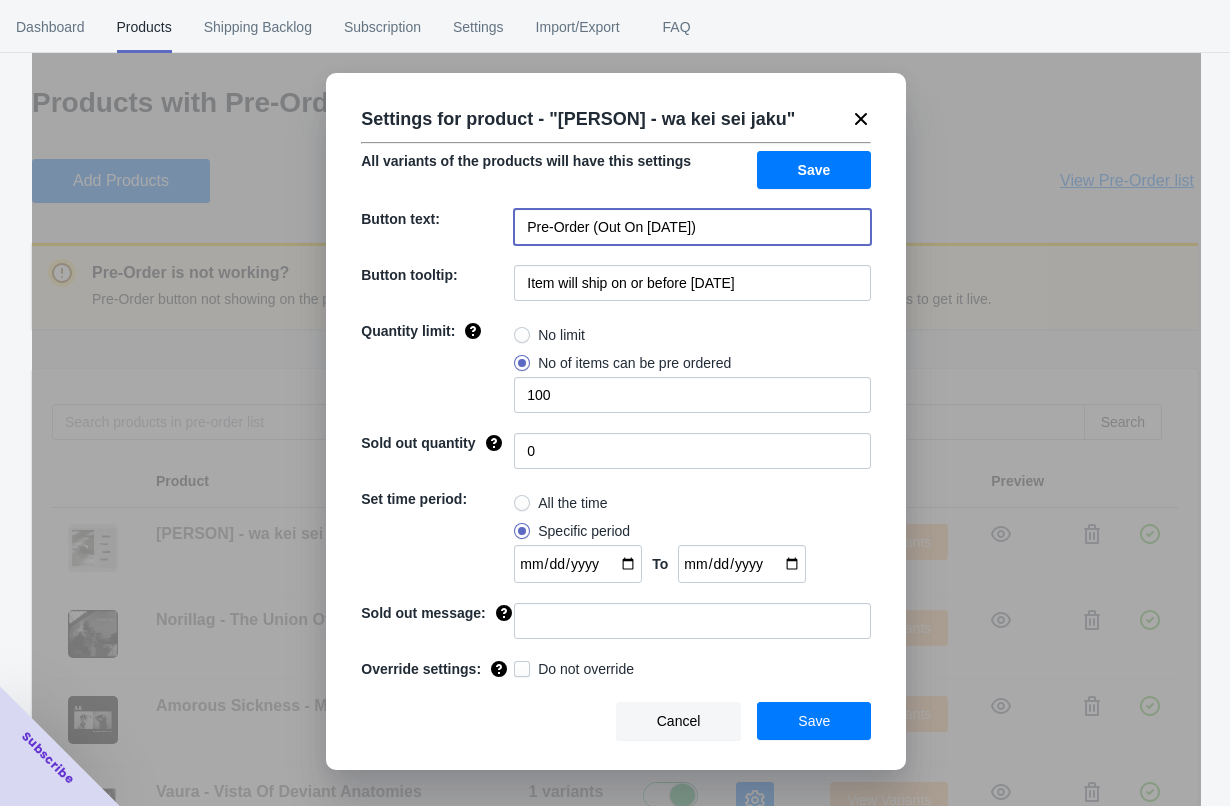 click on "Pre-Order (Out On 7/25/2025)" at bounding box center [692, 227] 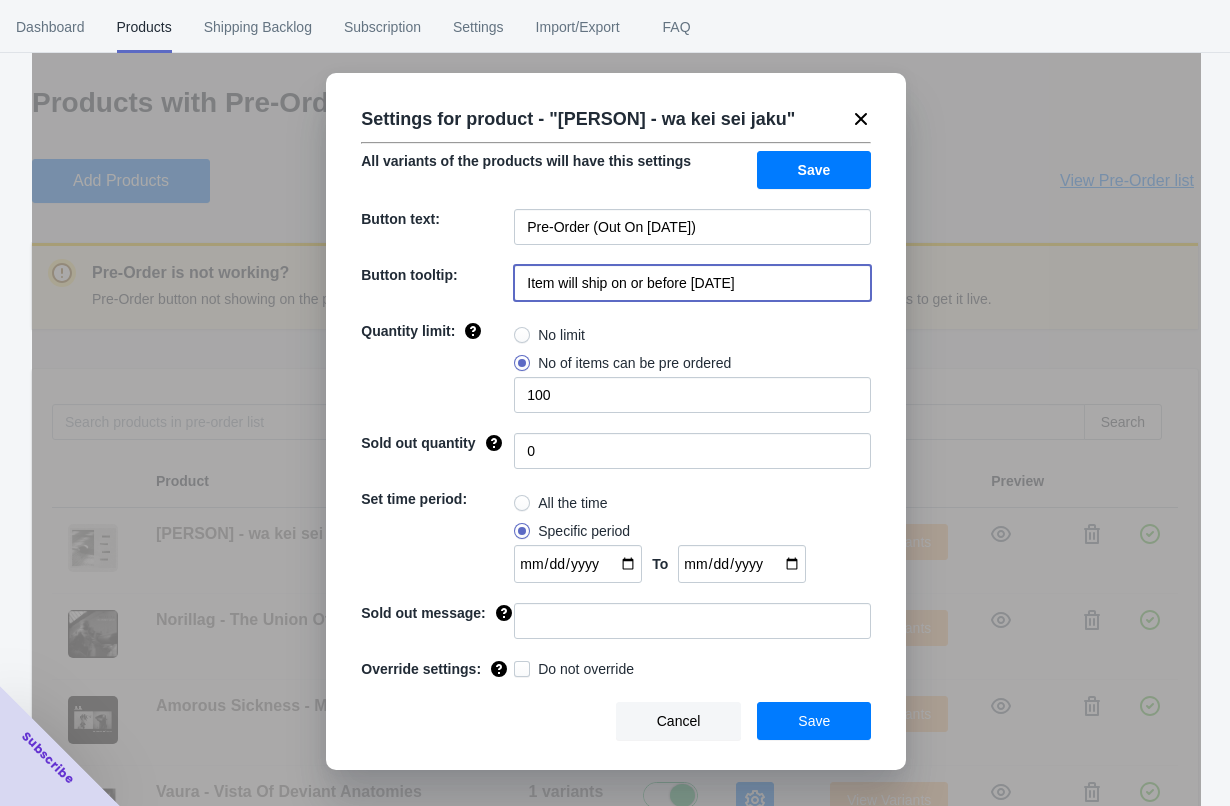 drag, startPoint x: 754, startPoint y: 317, endPoint x: 699, endPoint y: 317, distance: 55 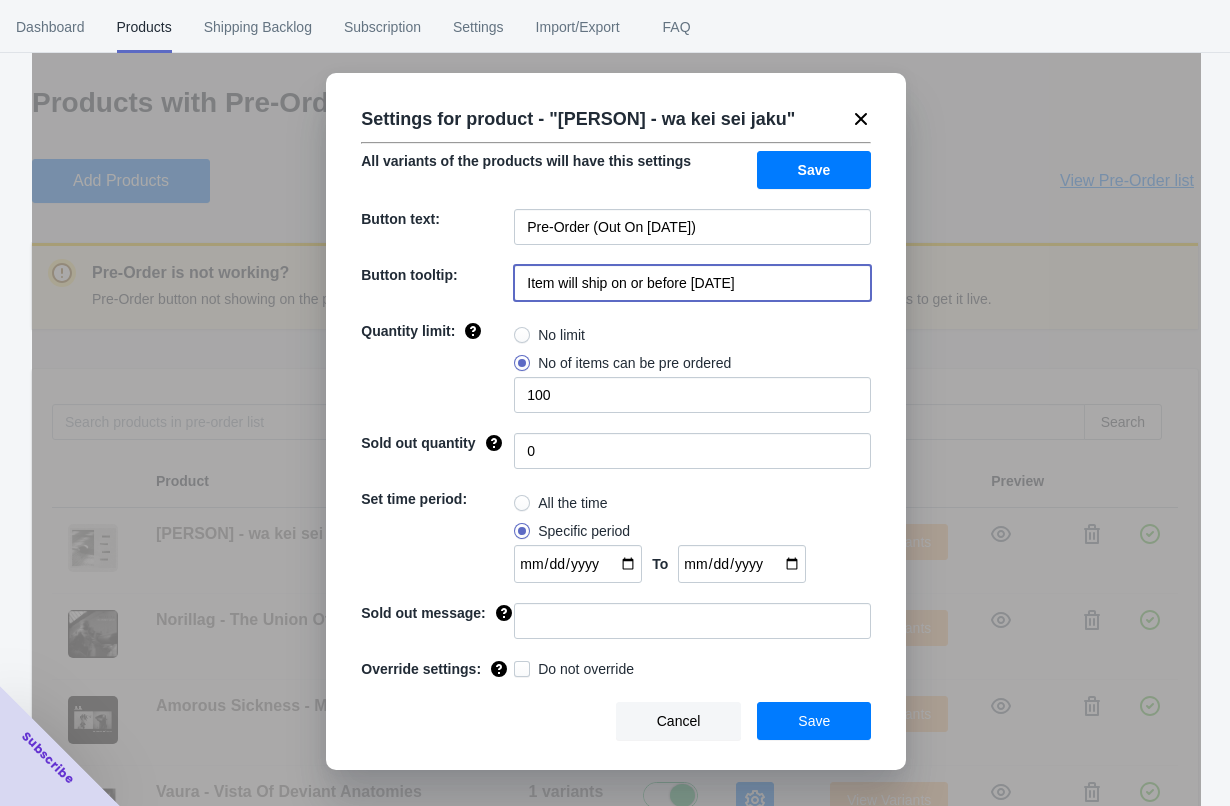 click on "Item will ship on or before 7/18" at bounding box center (692, 283) 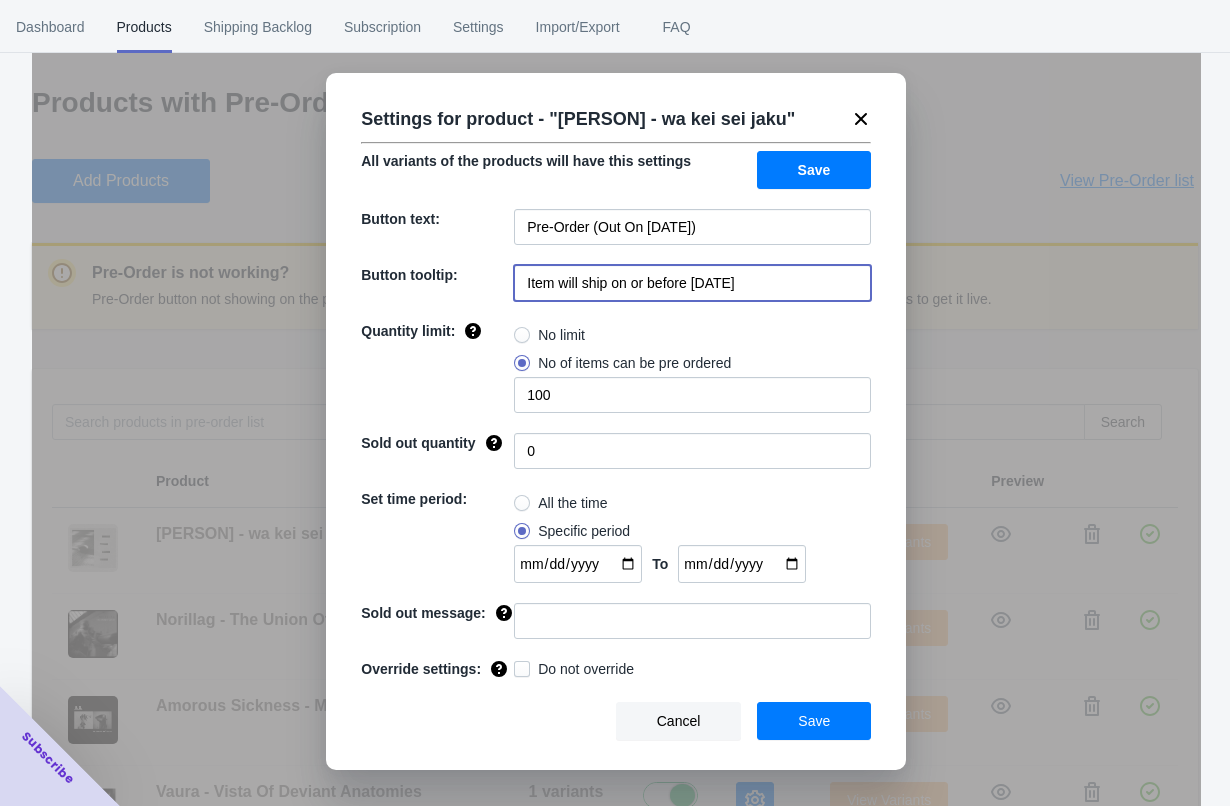 click on "Item will ship on or before 7/18" at bounding box center (692, 283) 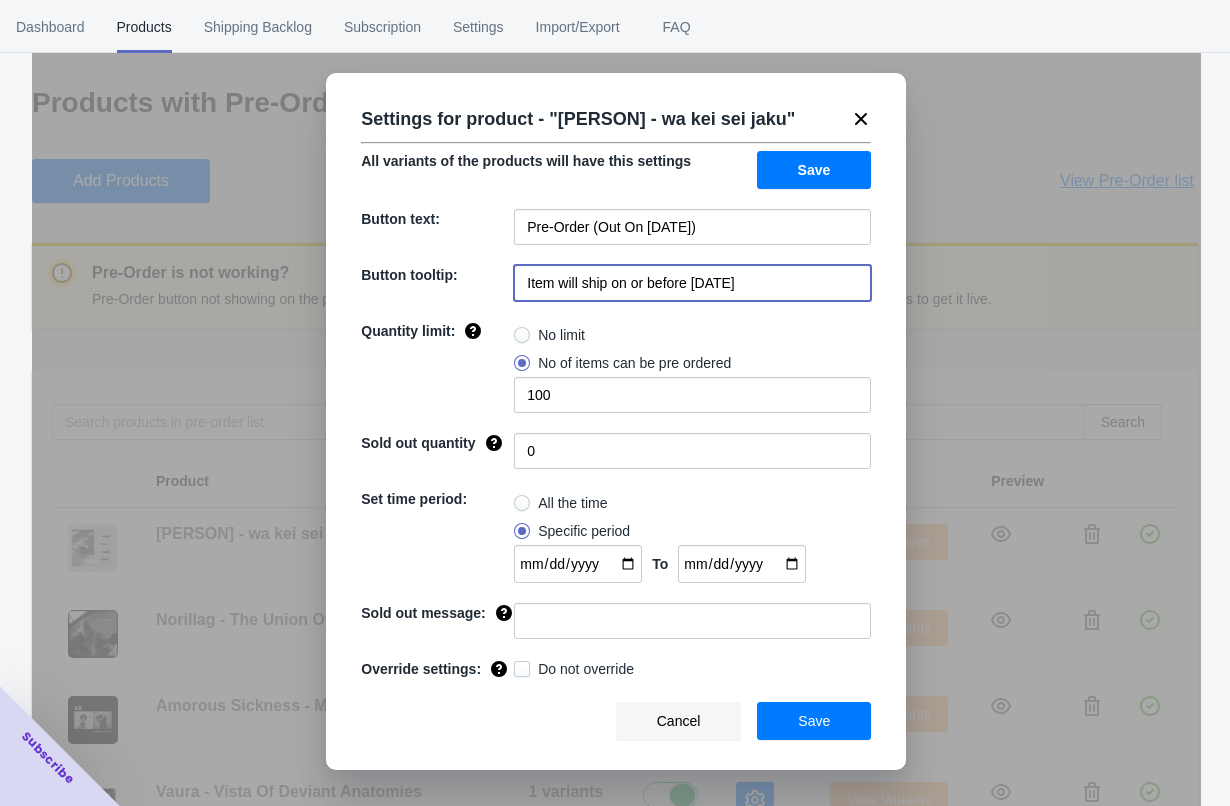 click on "Save" at bounding box center (814, 170) 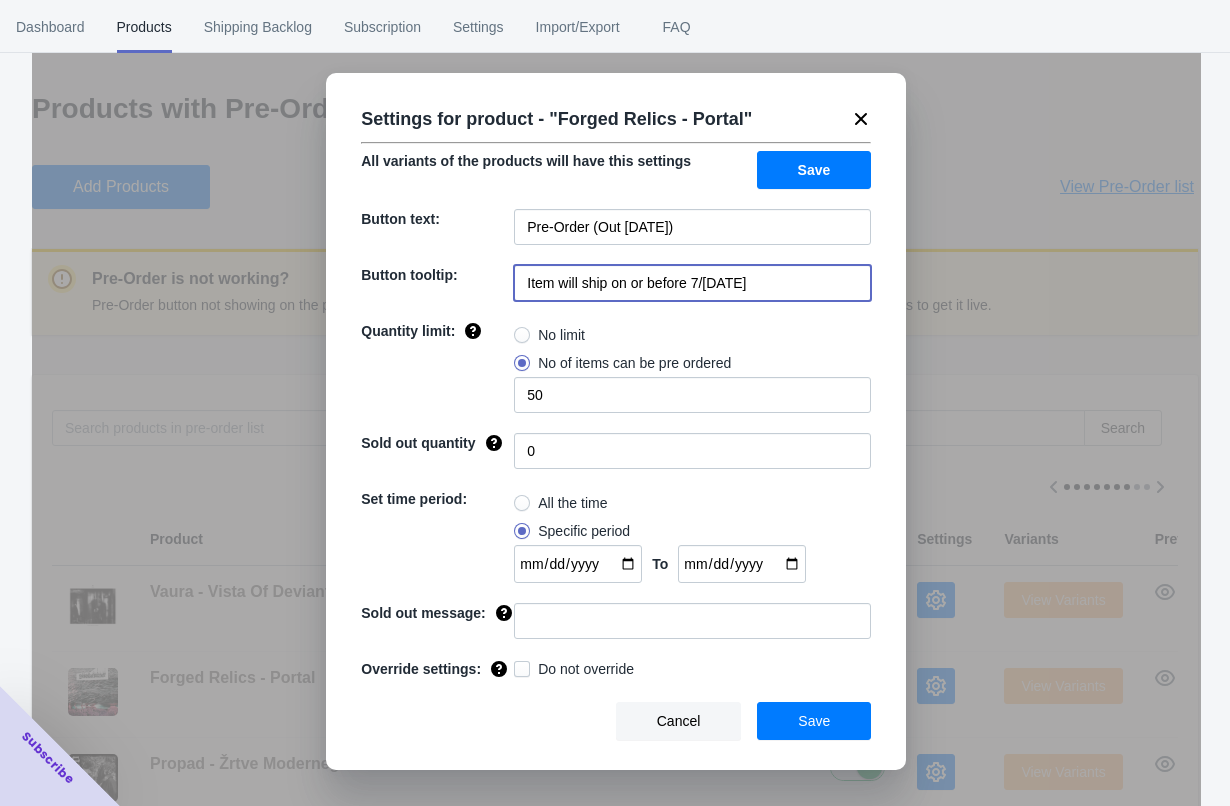 scroll, scrollTop: 89, scrollLeft: 0, axis: vertical 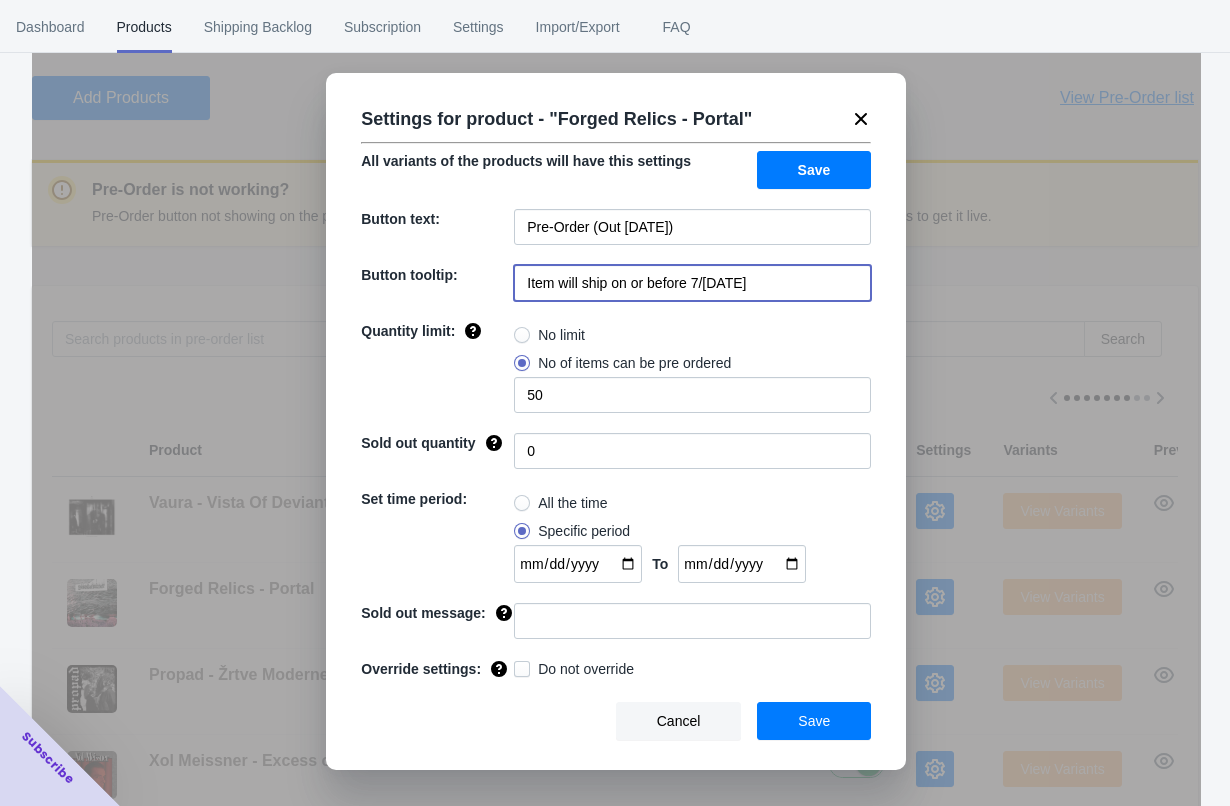 click on "No limit" at bounding box center [692, 335] 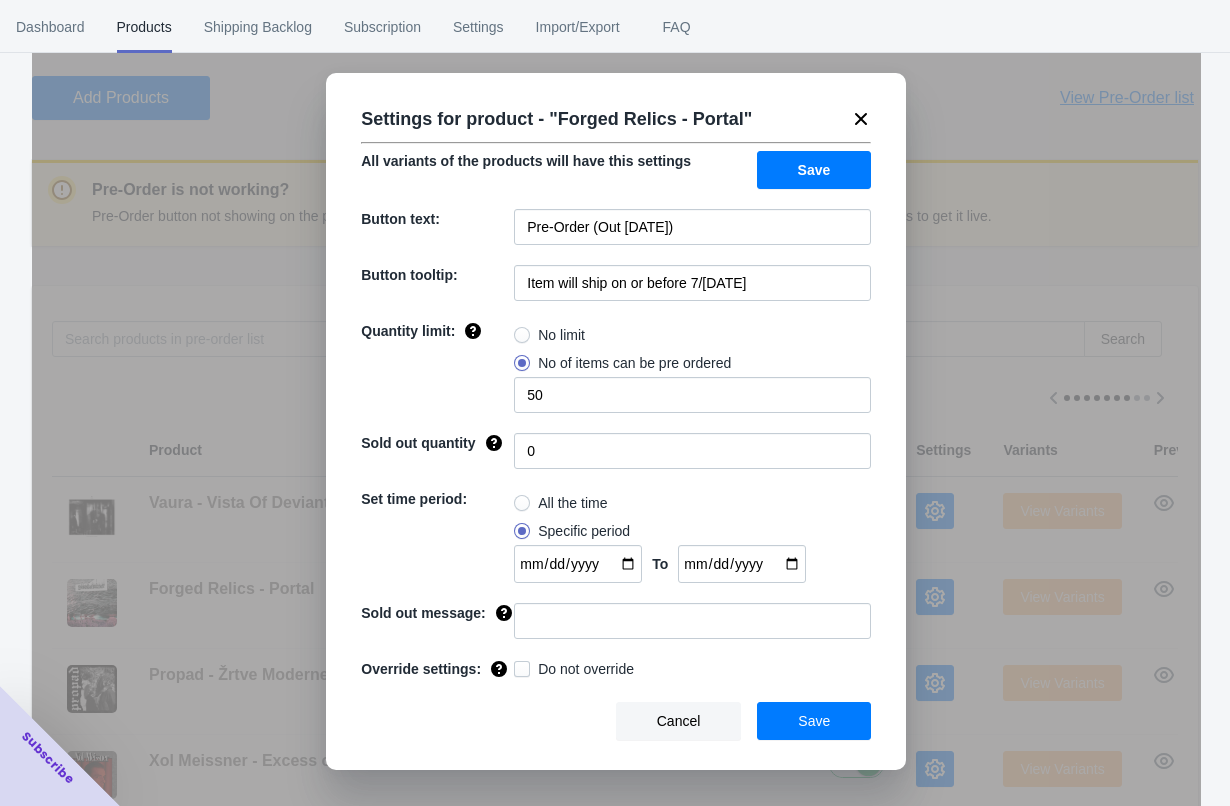 drag, startPoint x: 866, startPoint y: 112, endPoint x: 804, endPoint y: 108, distance: 62.1289 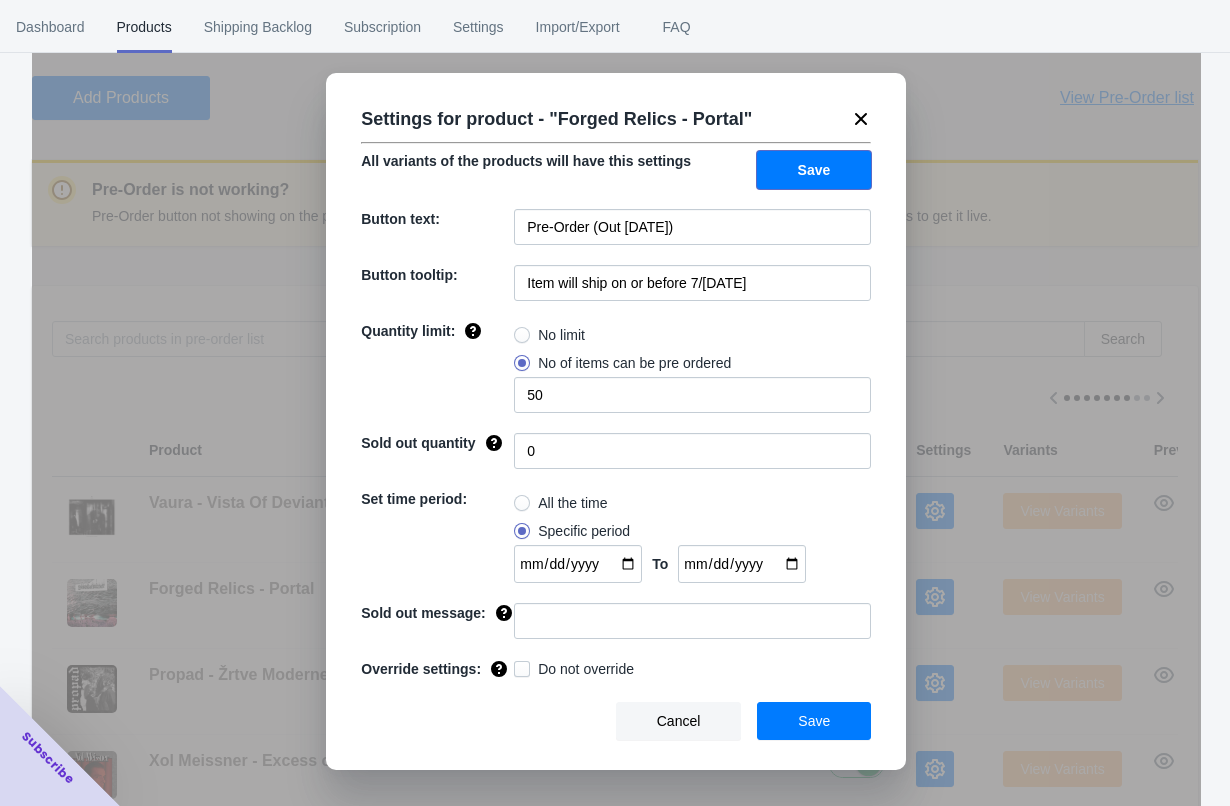 click on "Save" at bounding box center (814, 170) 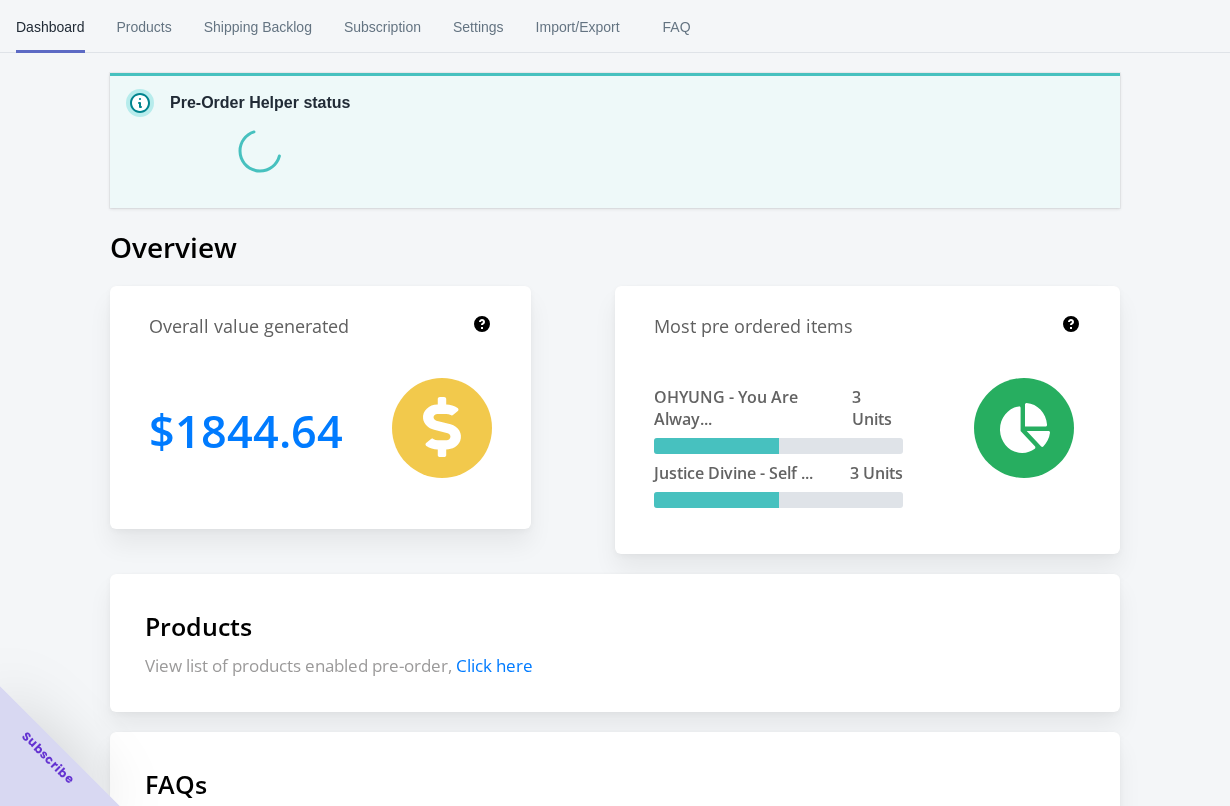 scroll, scrollTop: 0, scrollLeft: 0, axis: both 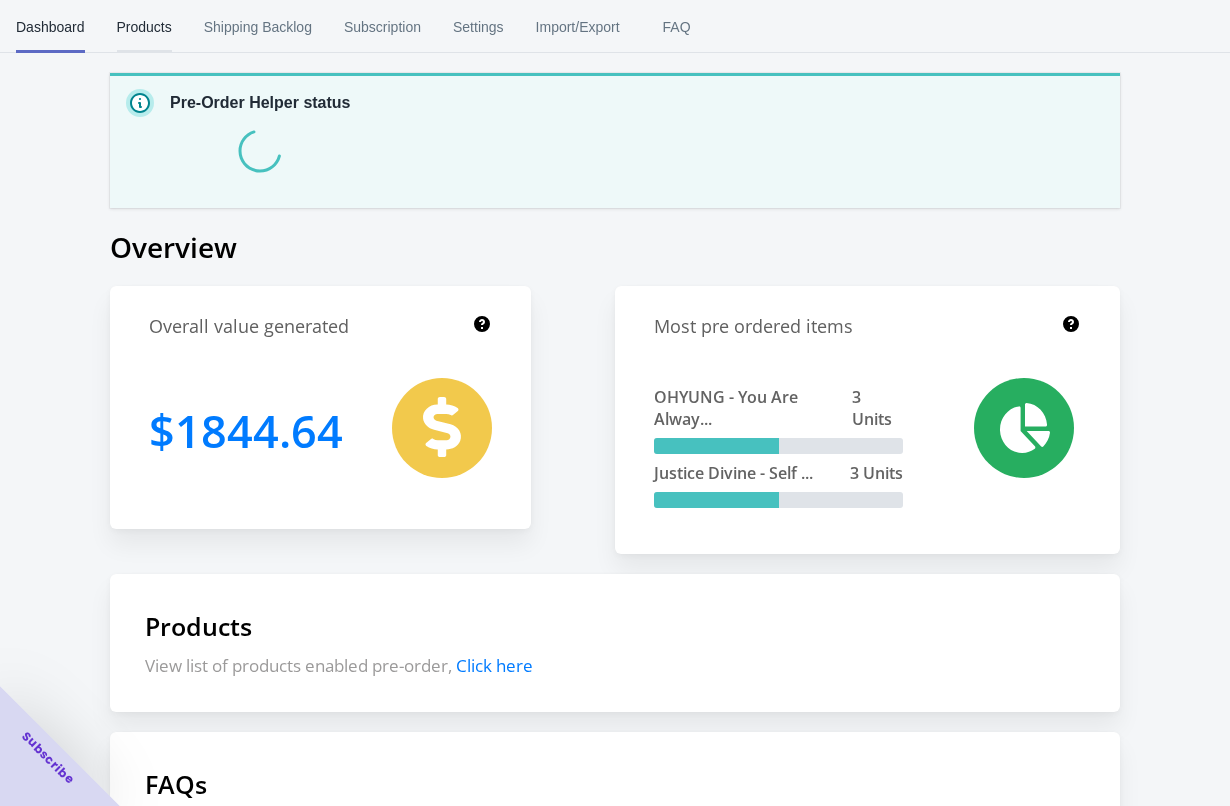 click on "Products" at bounding box center [144, 27] 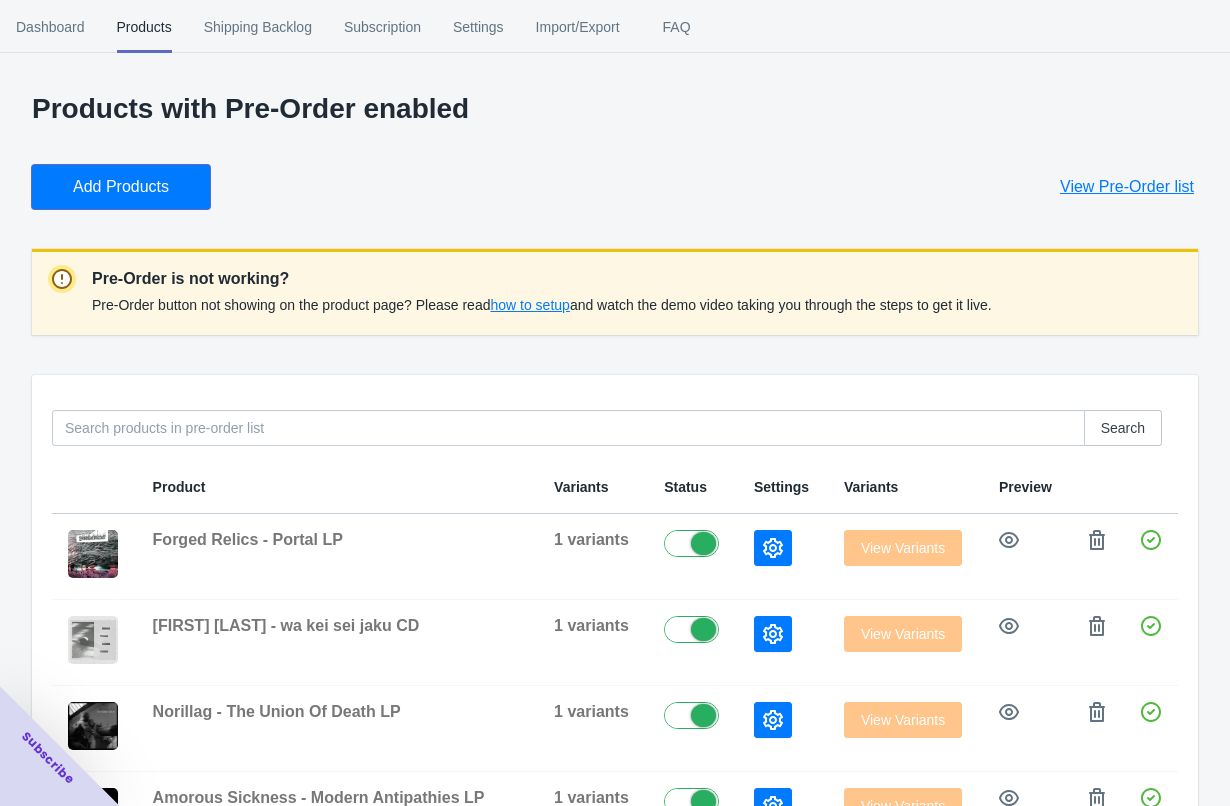 click on "Add Products" at bounding box center [121, 187] 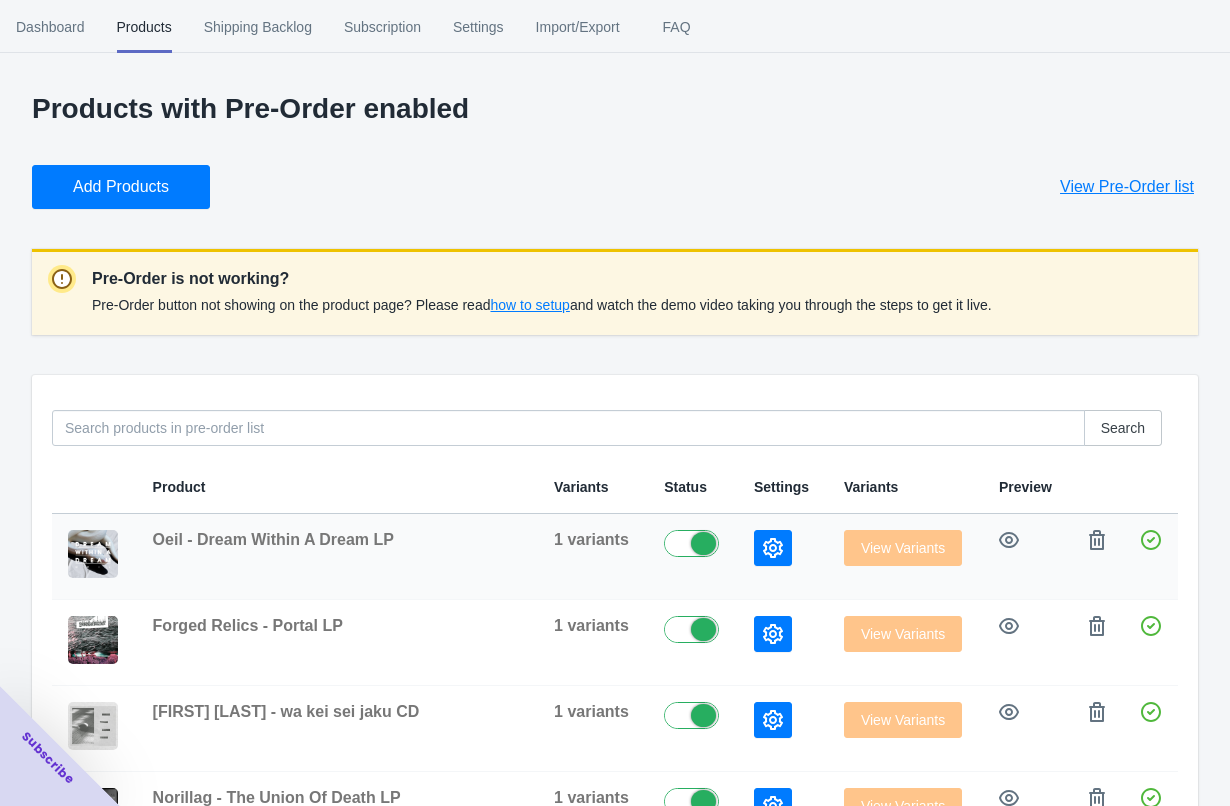 click at bounding box center [773, 548] 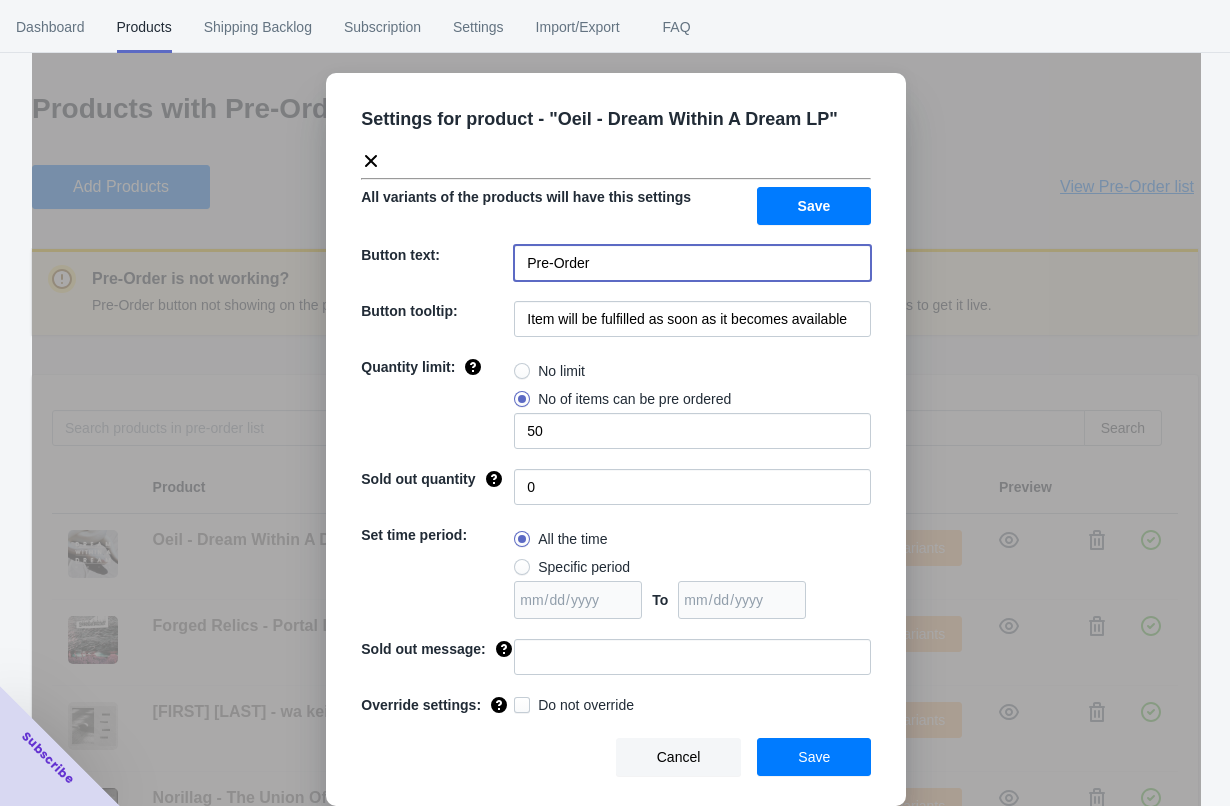 click on "Pre-Order" at bounding box center [692, 263] 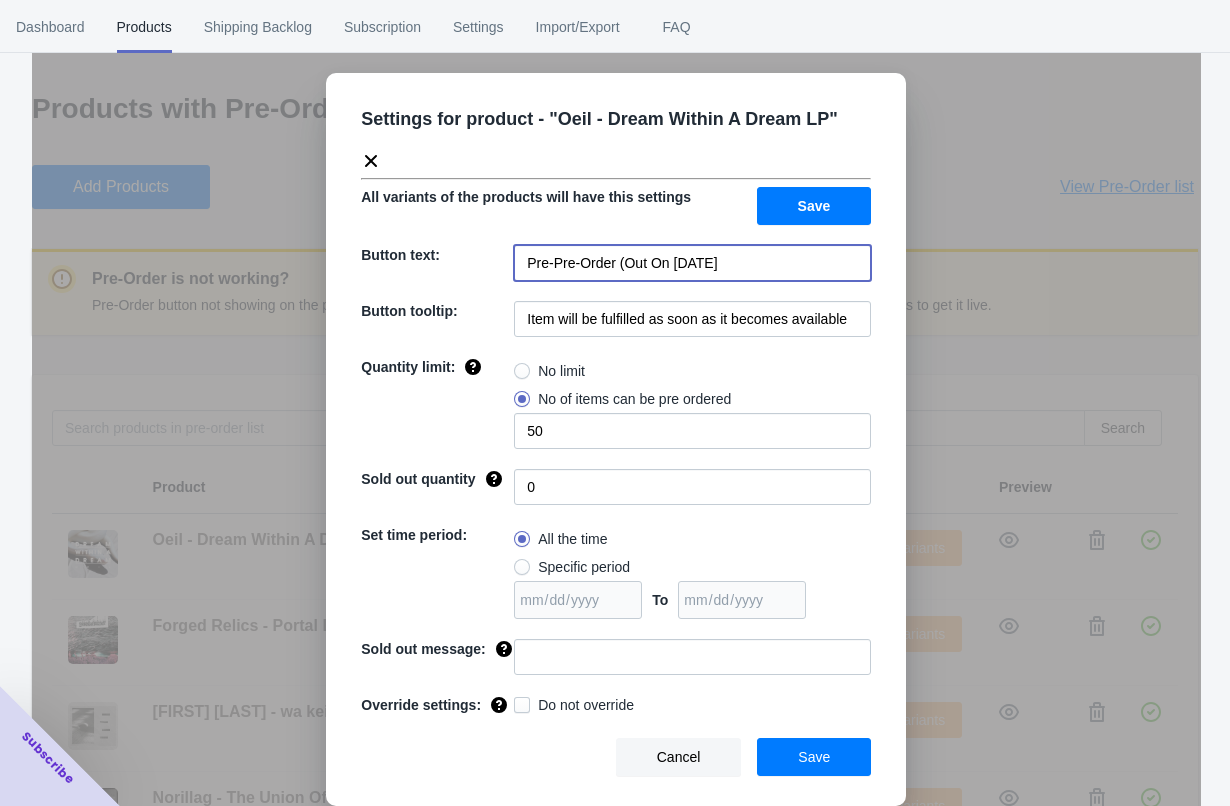click on "Pre-Pre-Order (Out On 7/25/2025)" at bounding box center [692, 263] 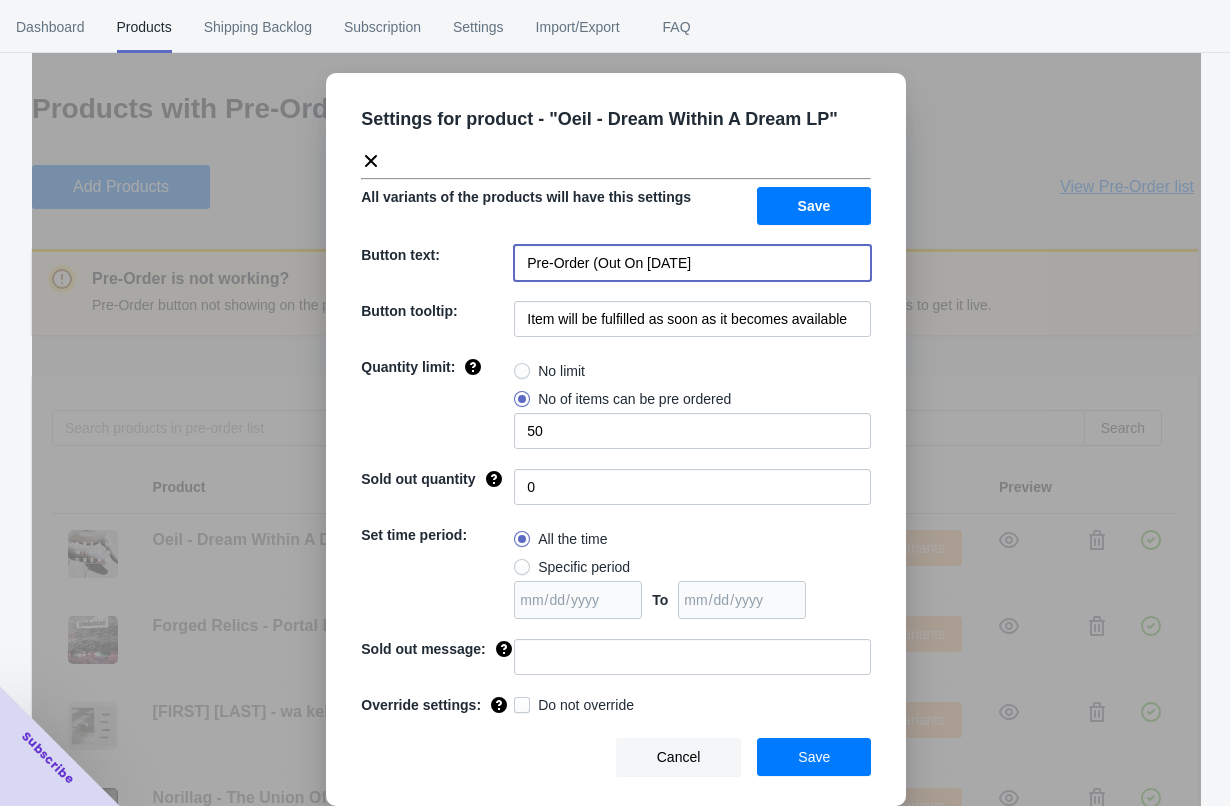drag, startPoint x: 727, startPoint y: 261, endPoint x: 649, endPoint y: 260, distance: 78.00641 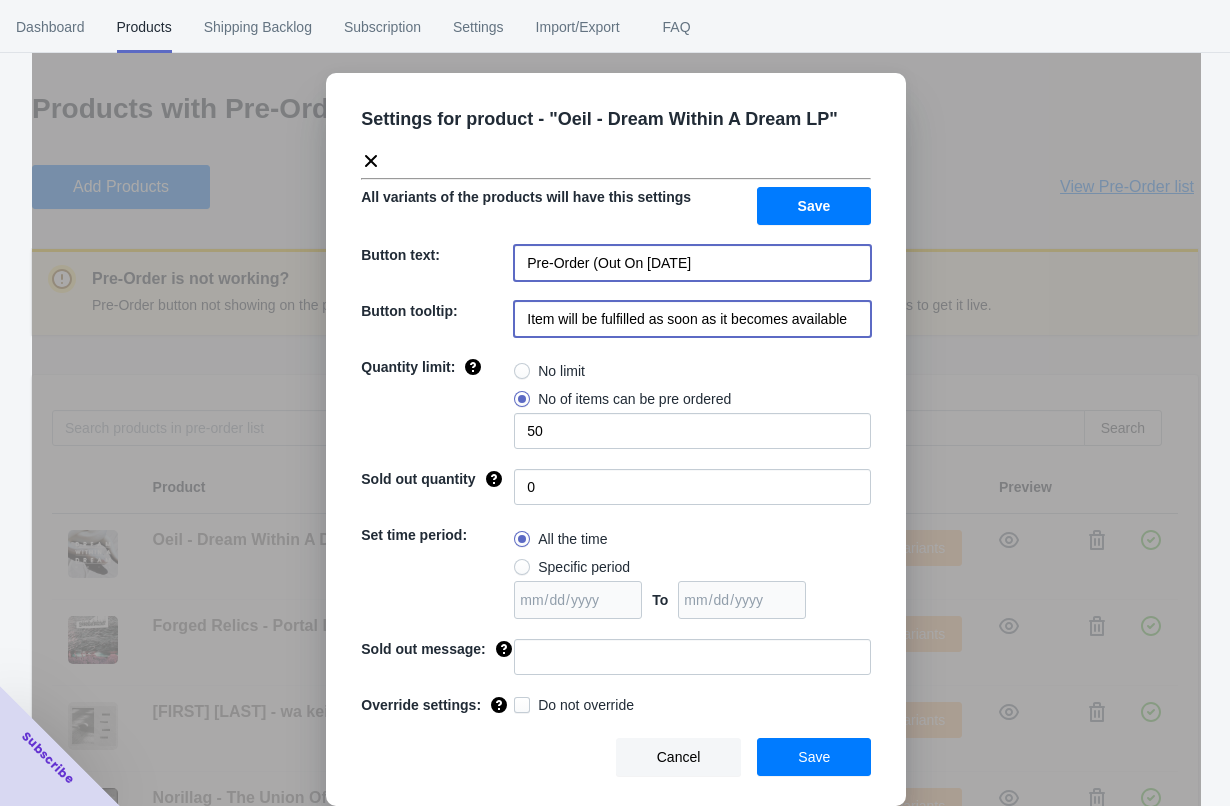 click on "Item will be fulfilled as soon as it becomes available" at bounding box center (692, 319) 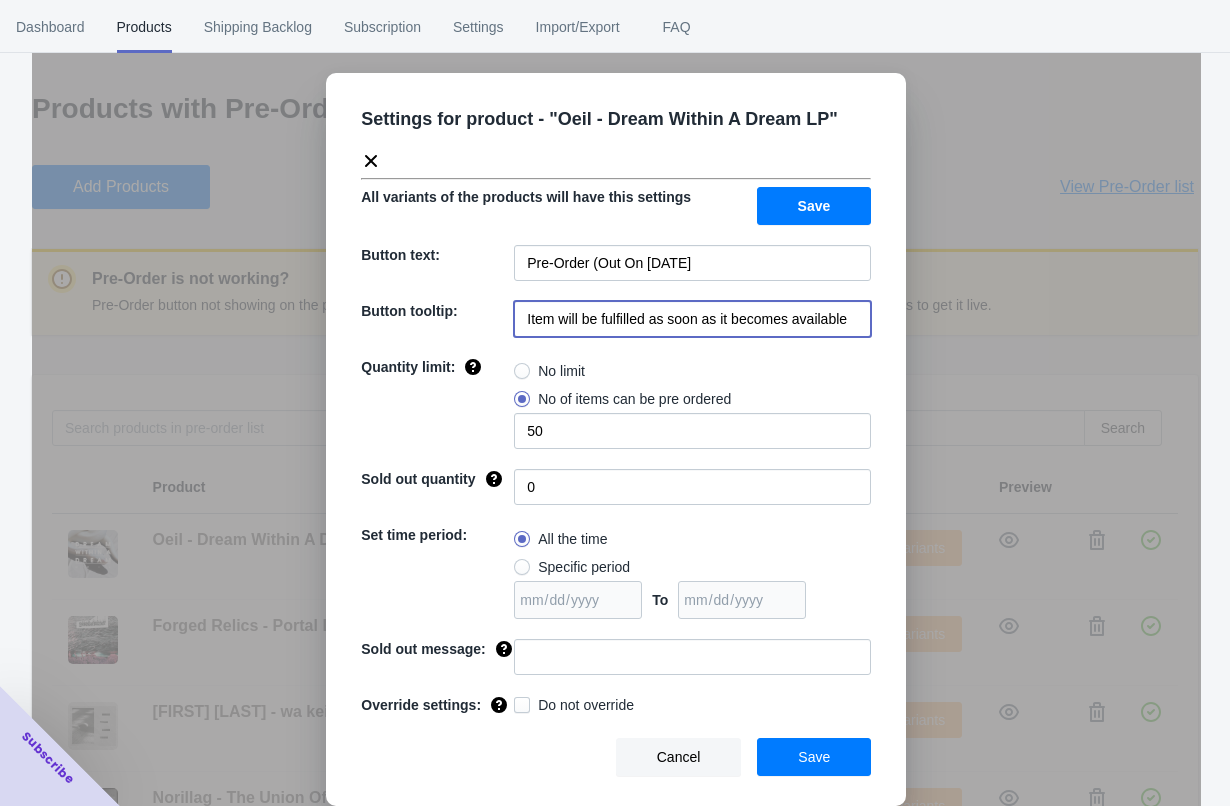 click on "Item will be fulfilled as soon as it becomes available" at bounding box center (692, 319) 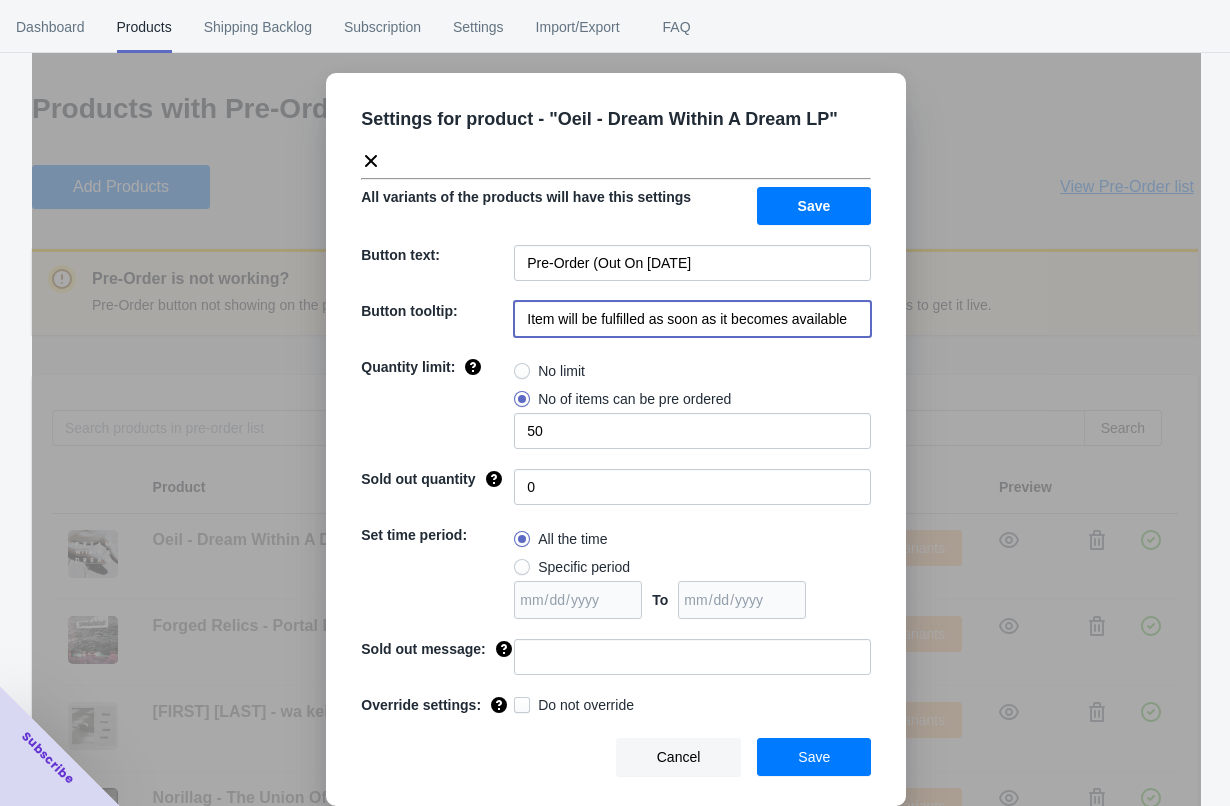 click on "Item will be fulfilled as soon as it becomes available" at bounding box center (692, 319) 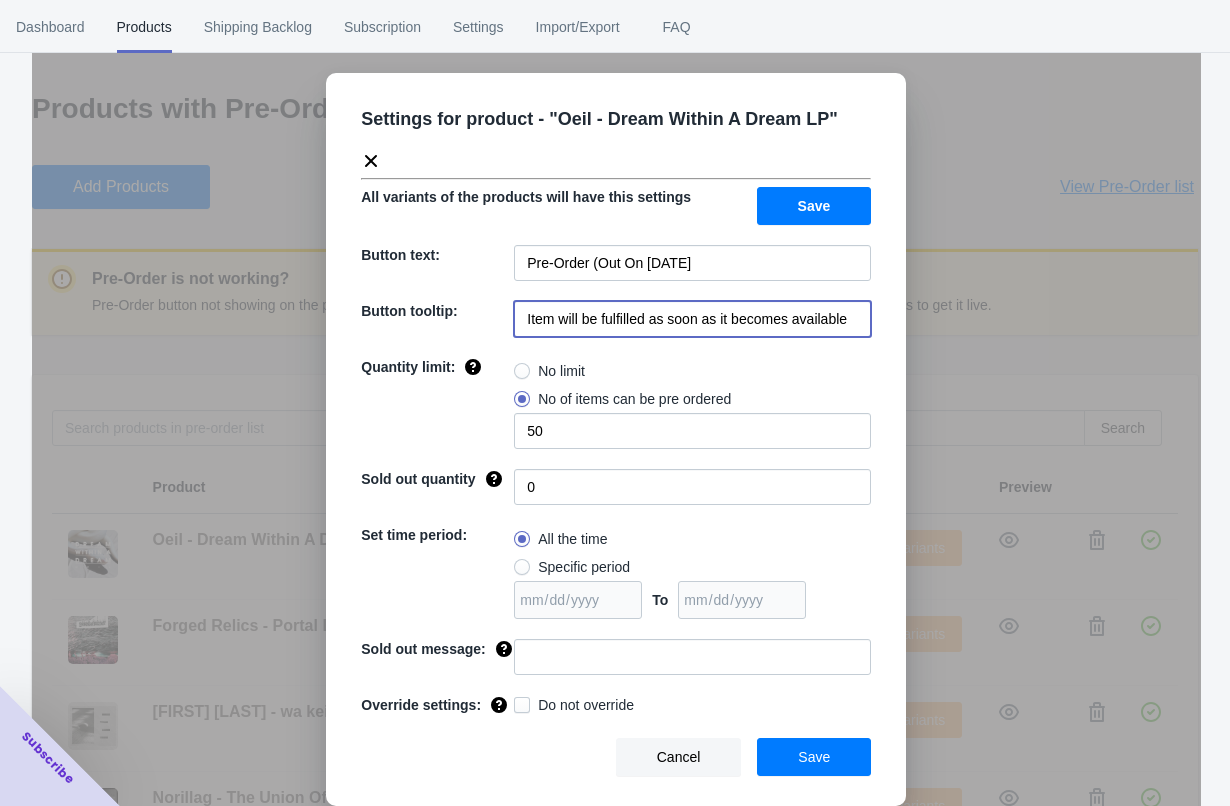 click on "Item will be fulfilled as soon as it becomes available" at bounding box center (692, 319) 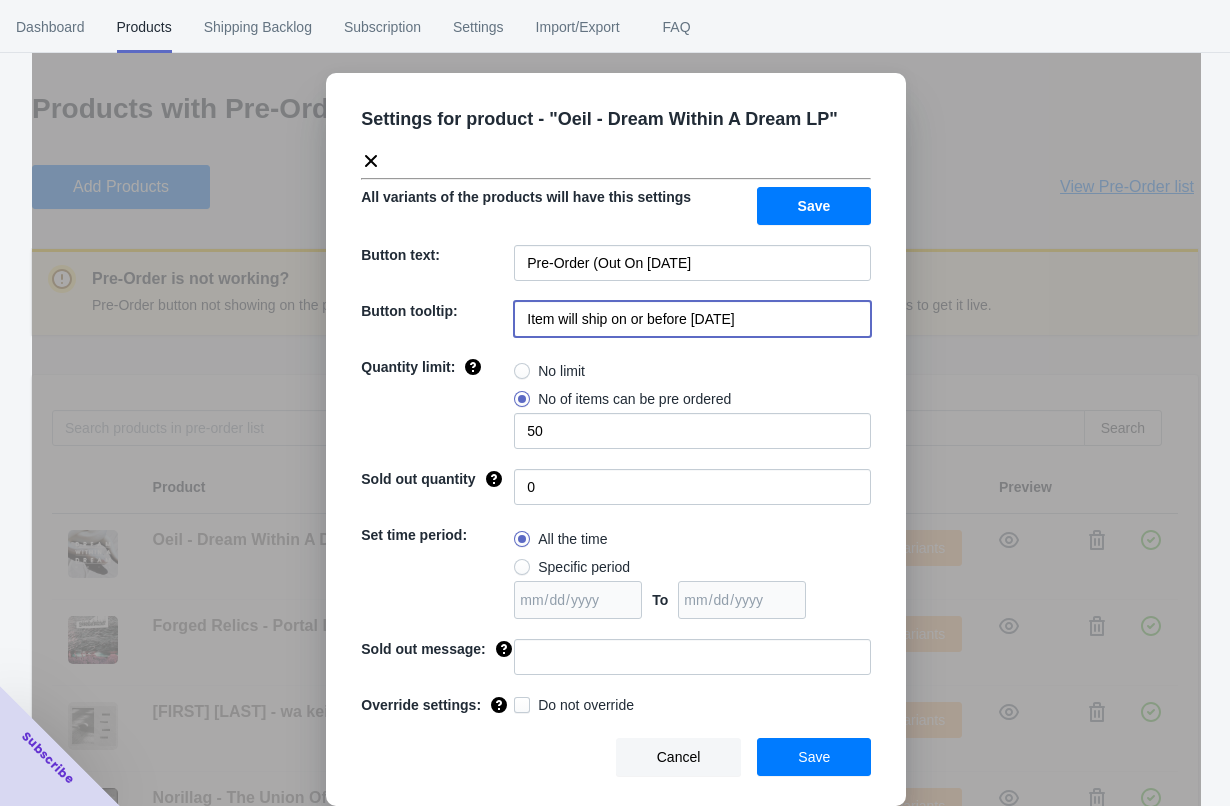 type on "Item will ship on or before 7/25" 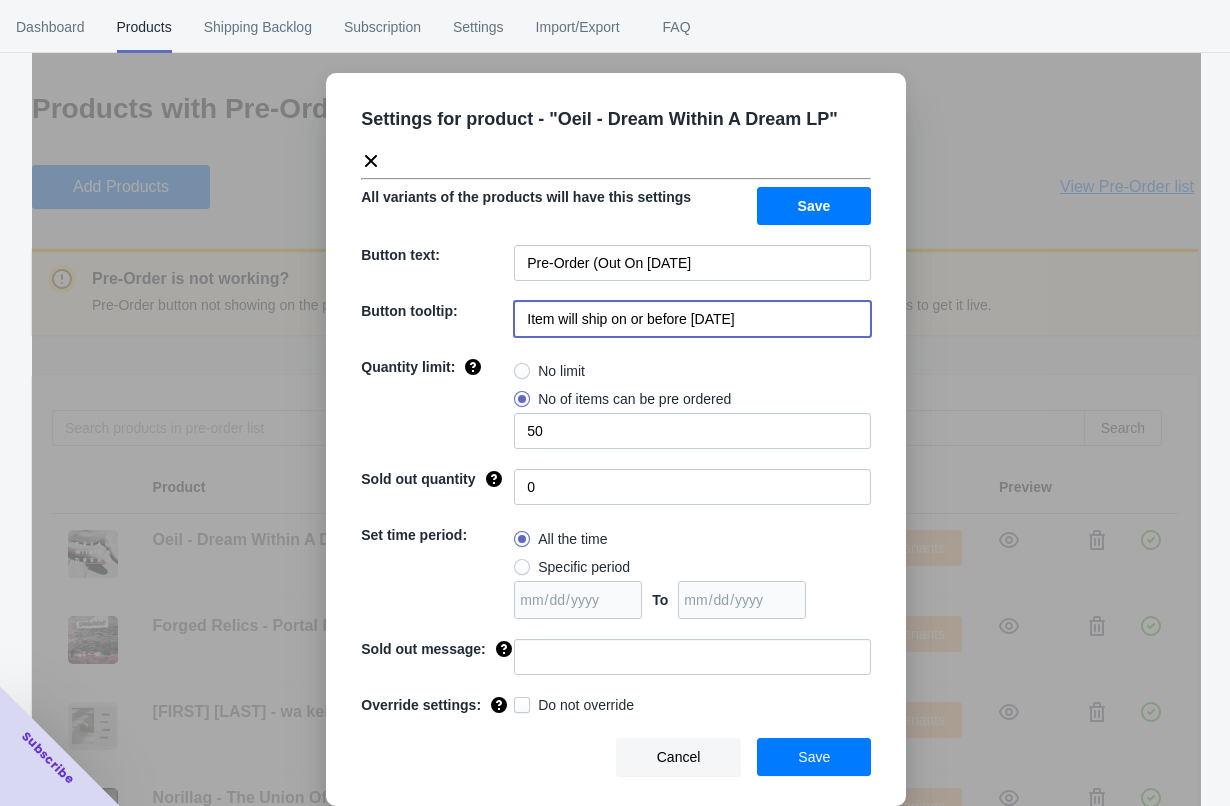 click on "No limit" at bounding box center [692, 371] 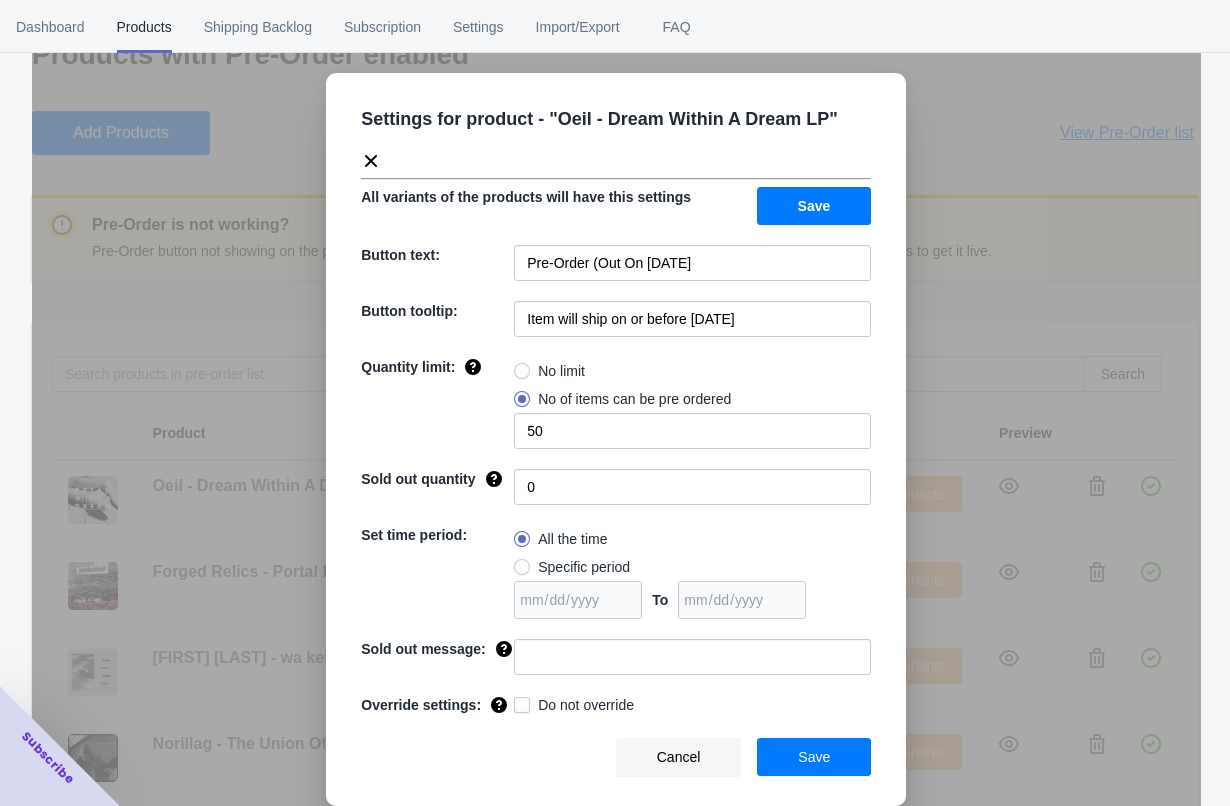 scroll, scrollTop: 76, scrollLeft: 0, axis: vertical 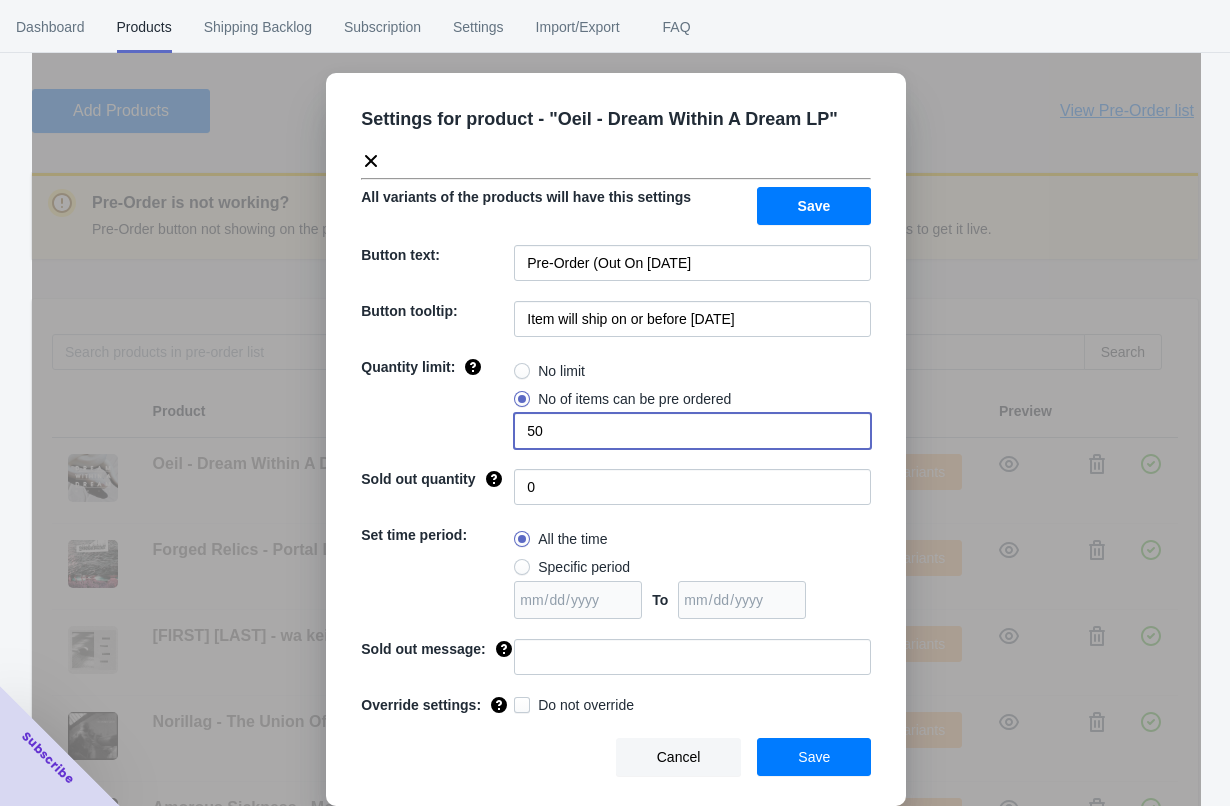 click on "50" at bounding box center [692, 431] 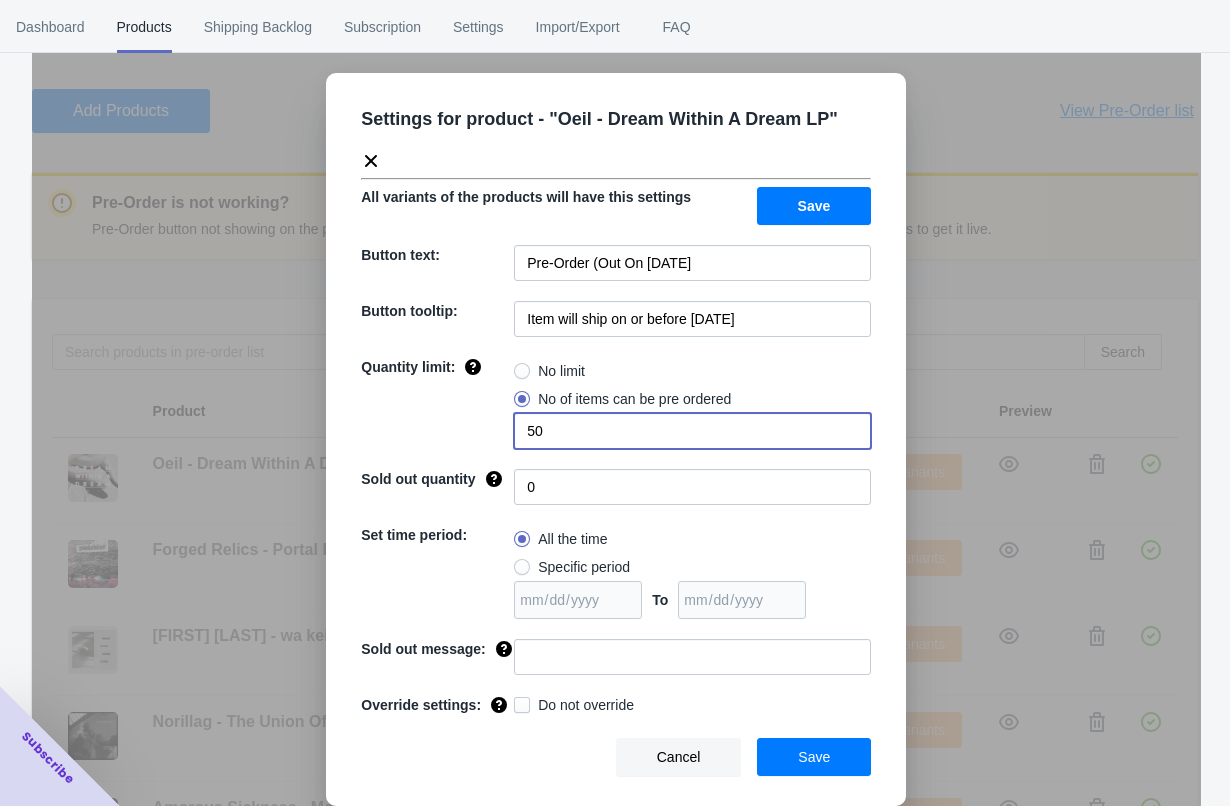 click on "50" at bounding box center [692, 431] 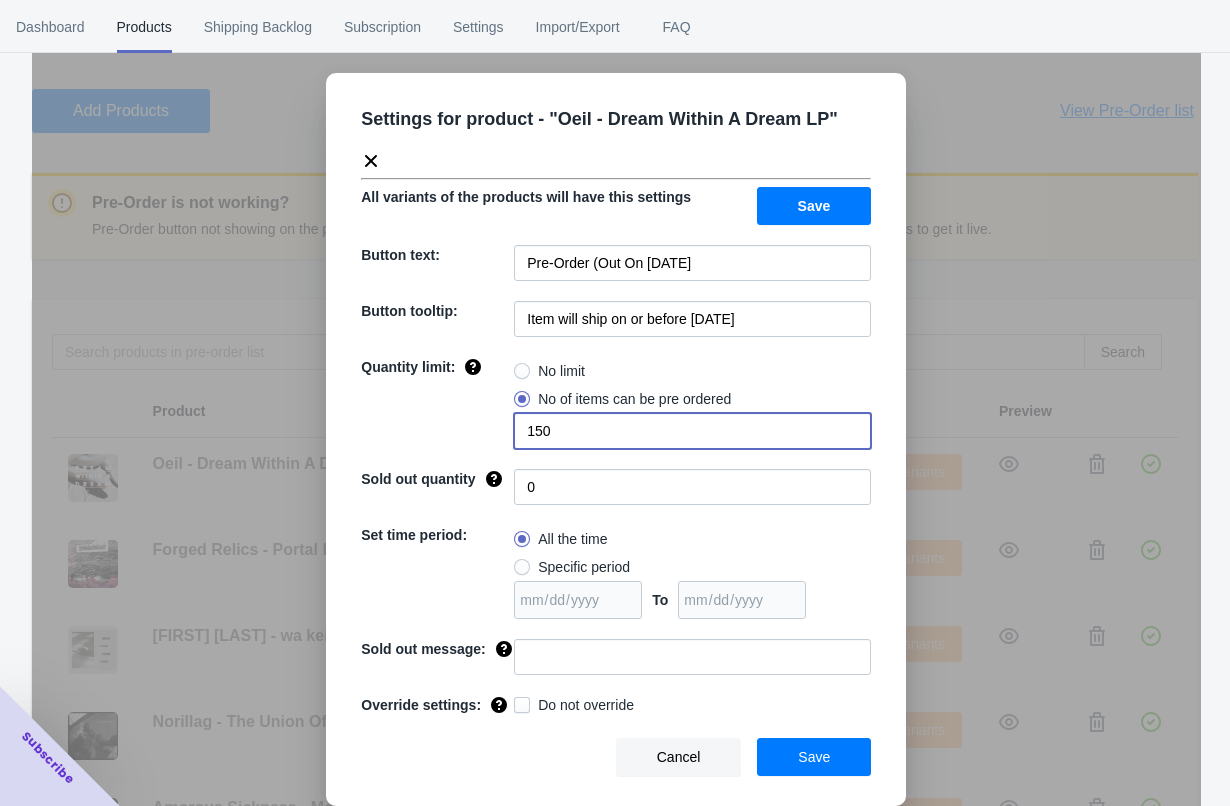 type on "150" 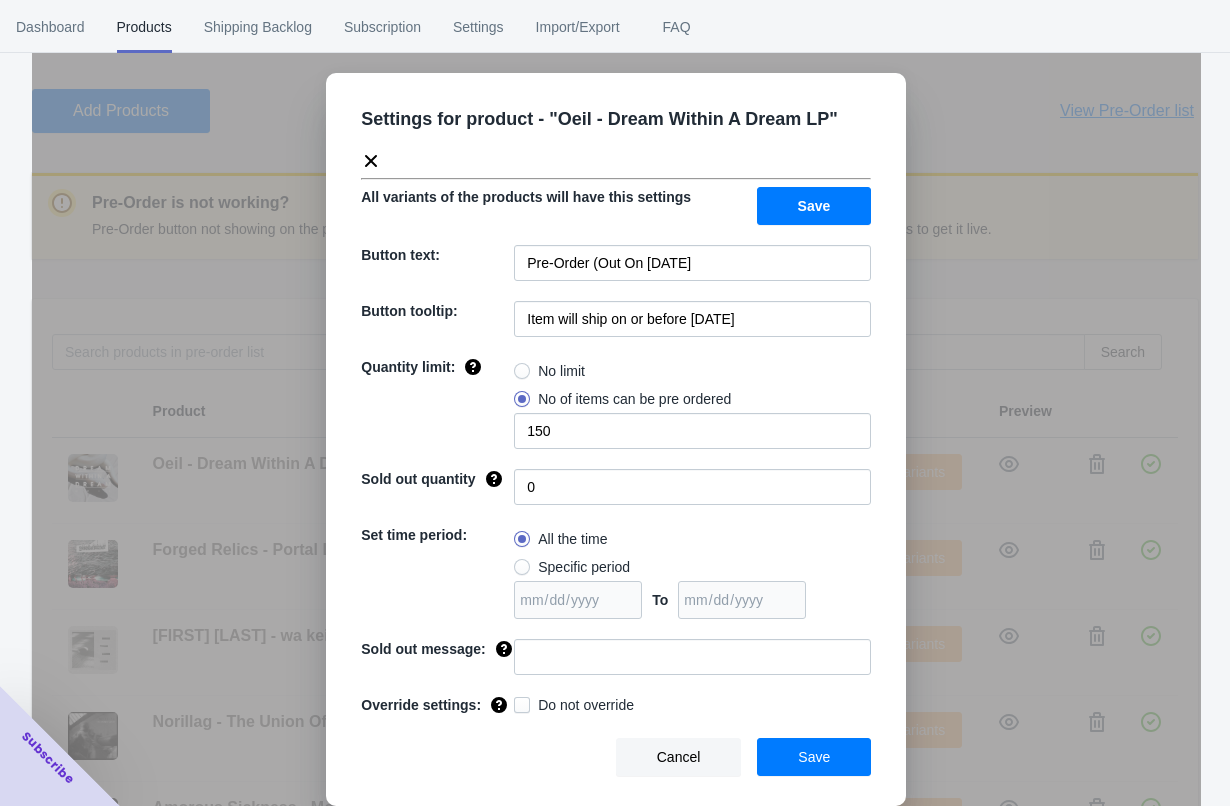 click on "Specific period" at bounding box center (572, 567) 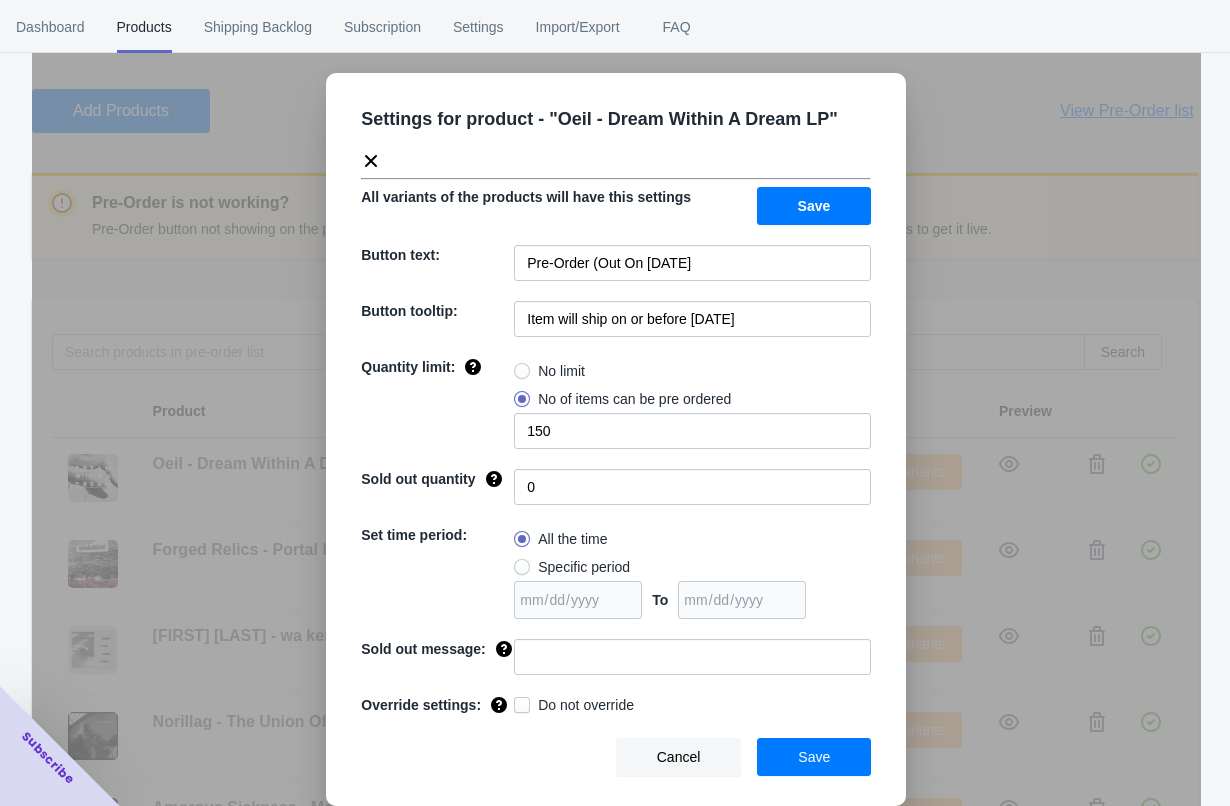 click on "Specific period" at bounding box center (519, 562) 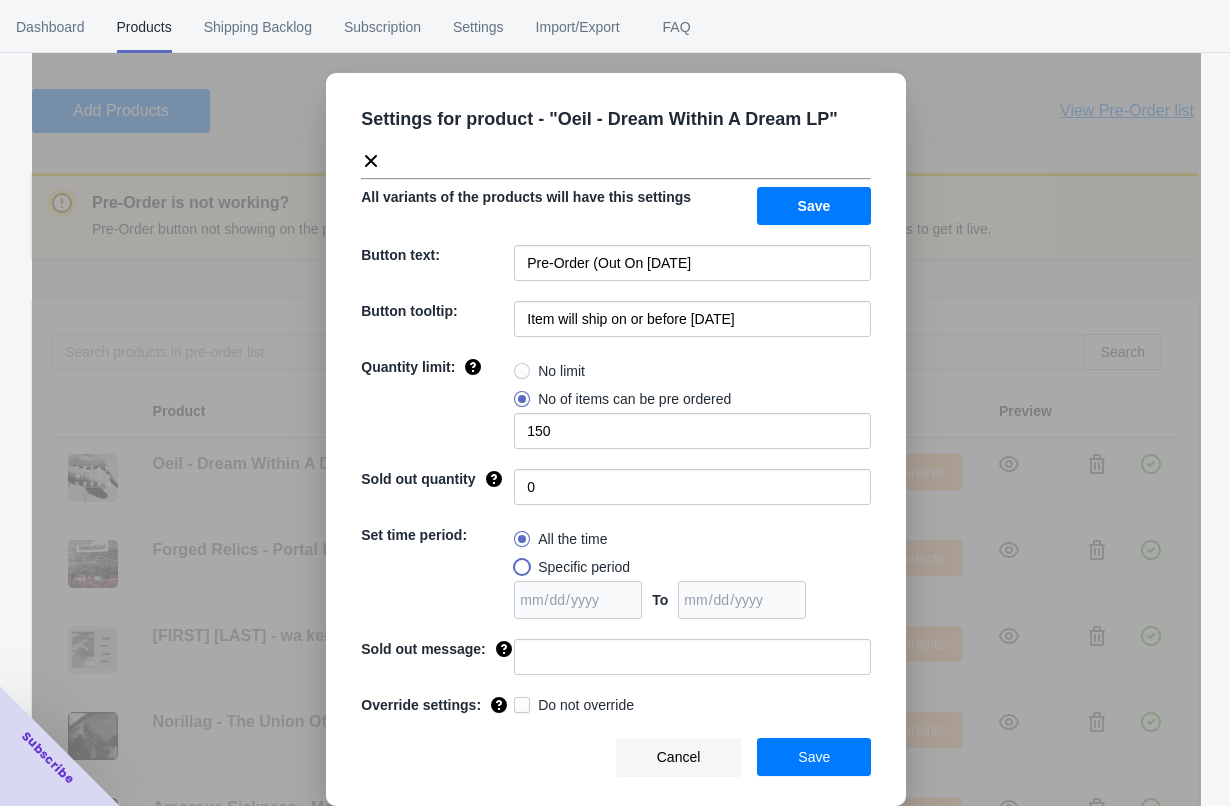 radio on "true" 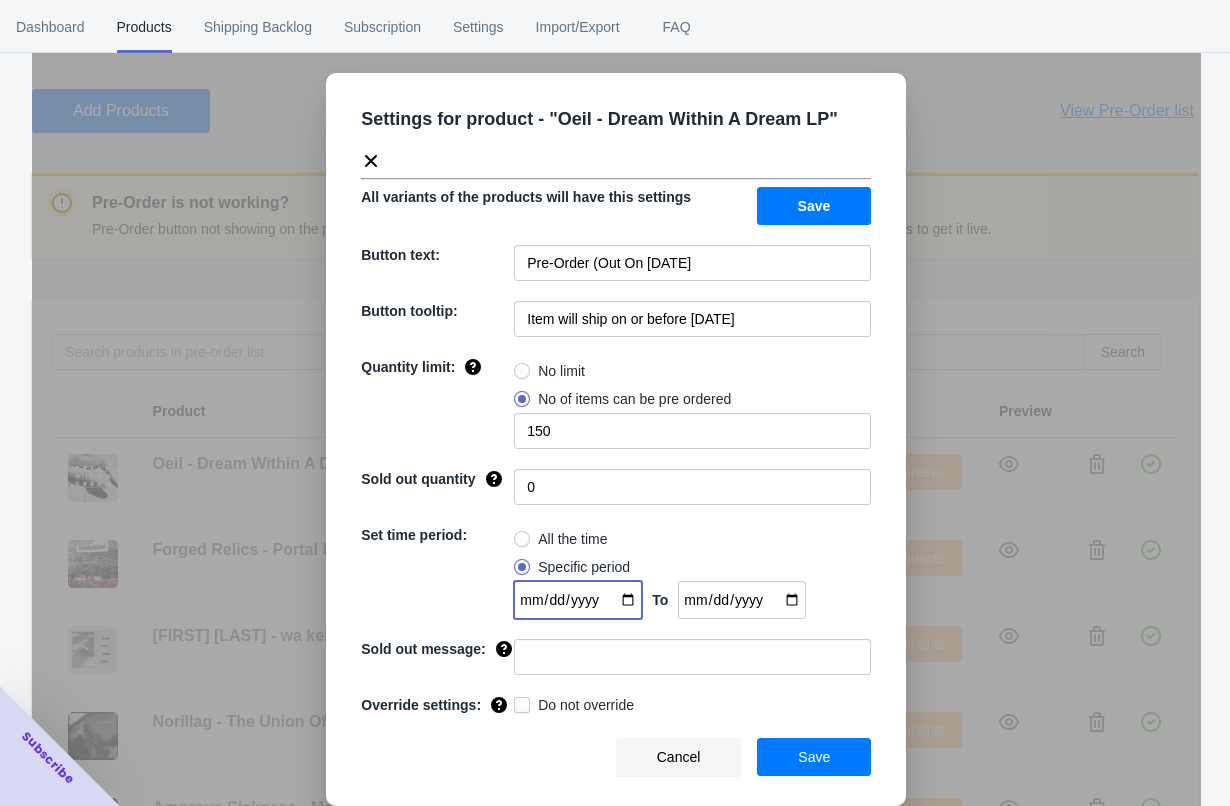 click at bounding box center (578, 600) 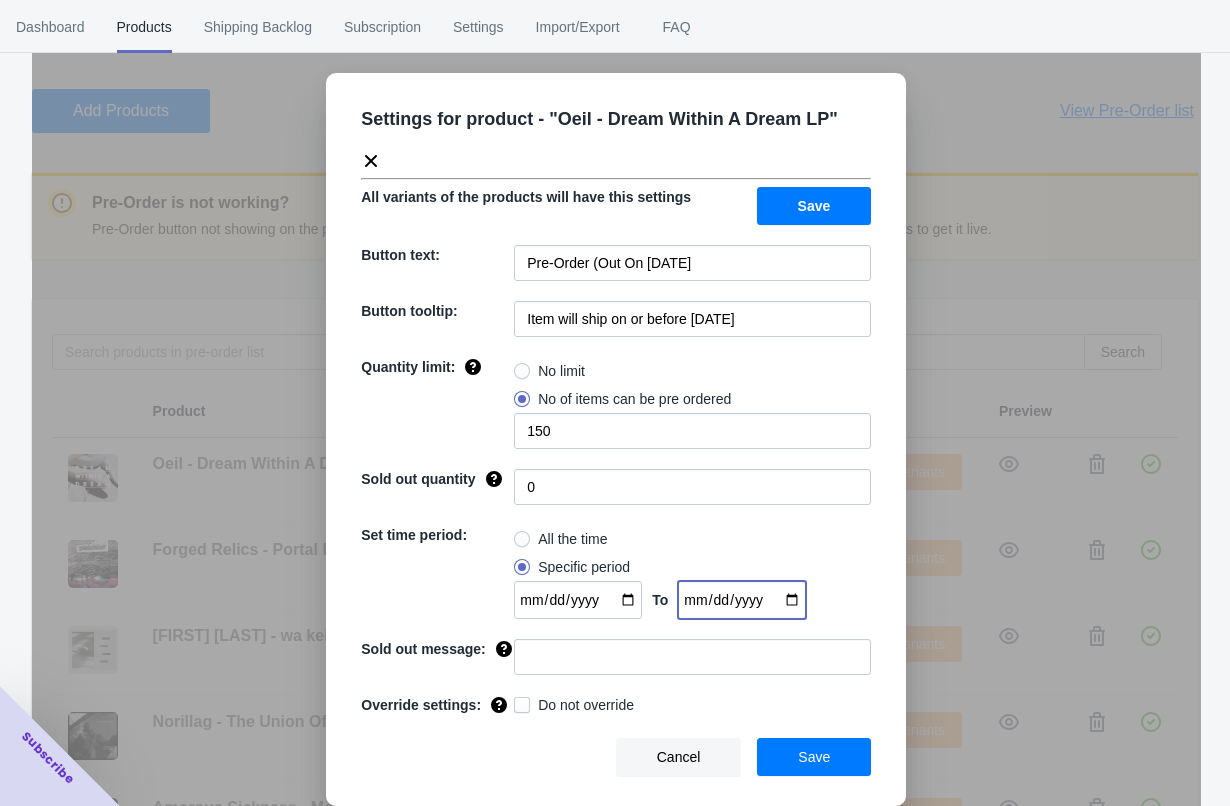 click at bounding box center [742, 600] 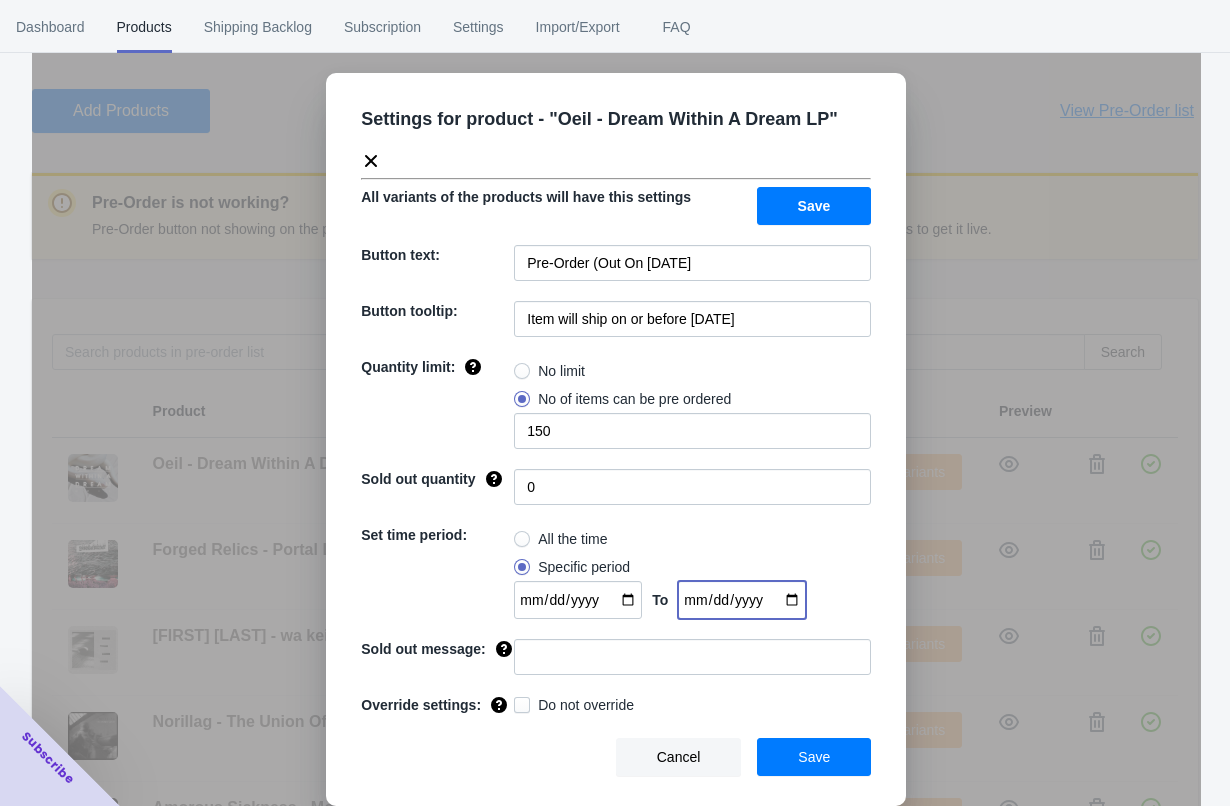 type on "2025-07-31" 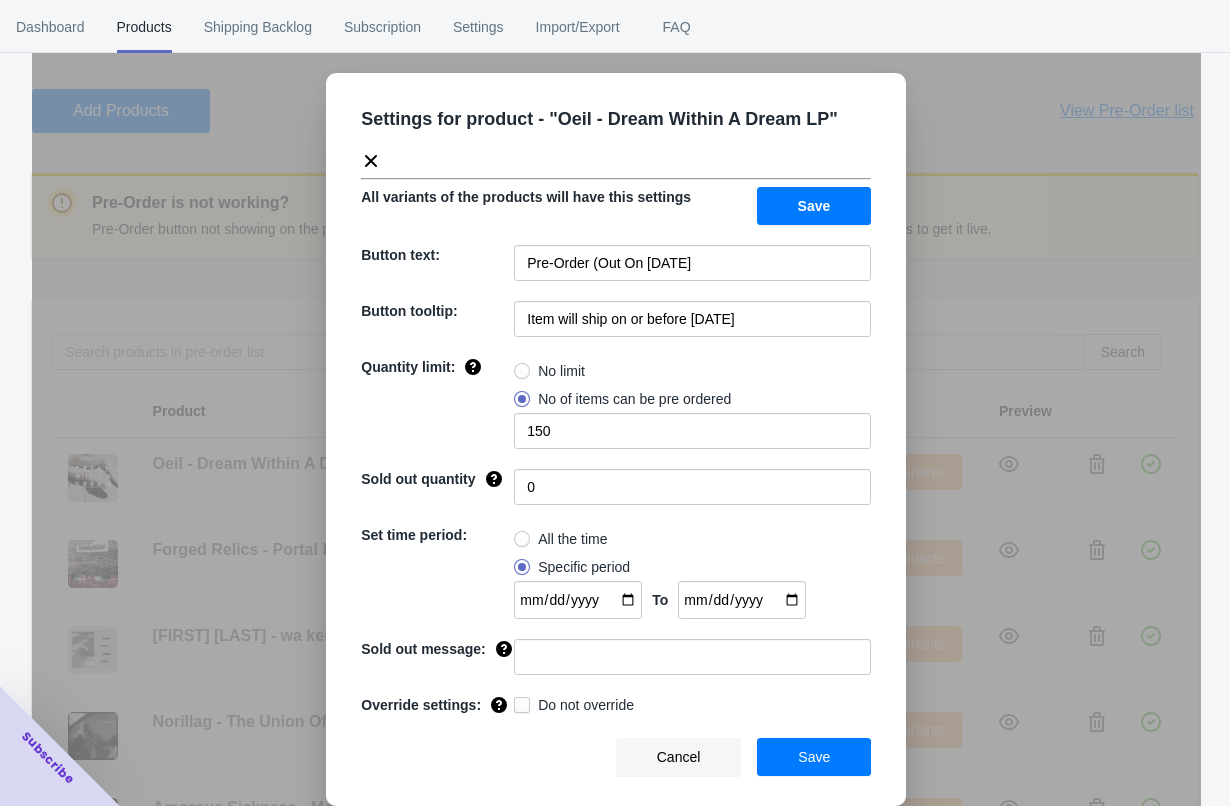click on "Save" at bounding box center [814, 757] 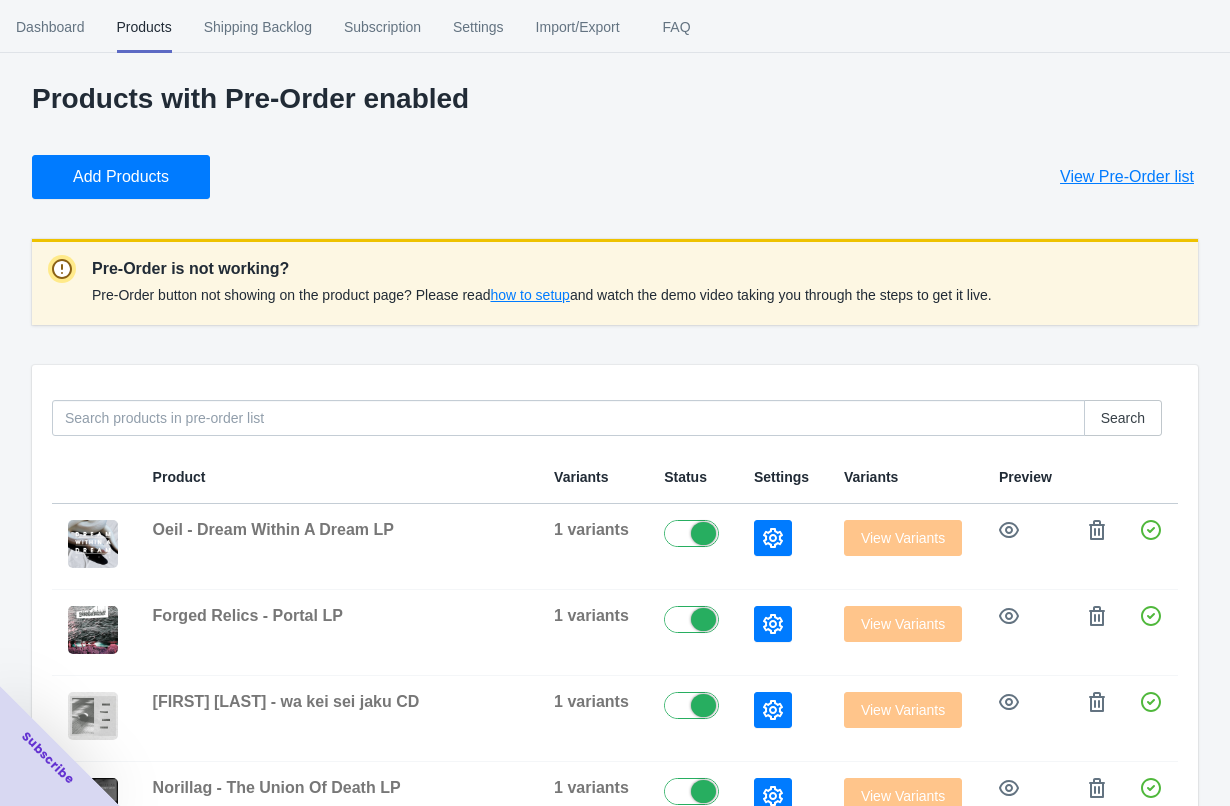 scroll, scrollTop: 0, scrollLeft: 0, axis: both 